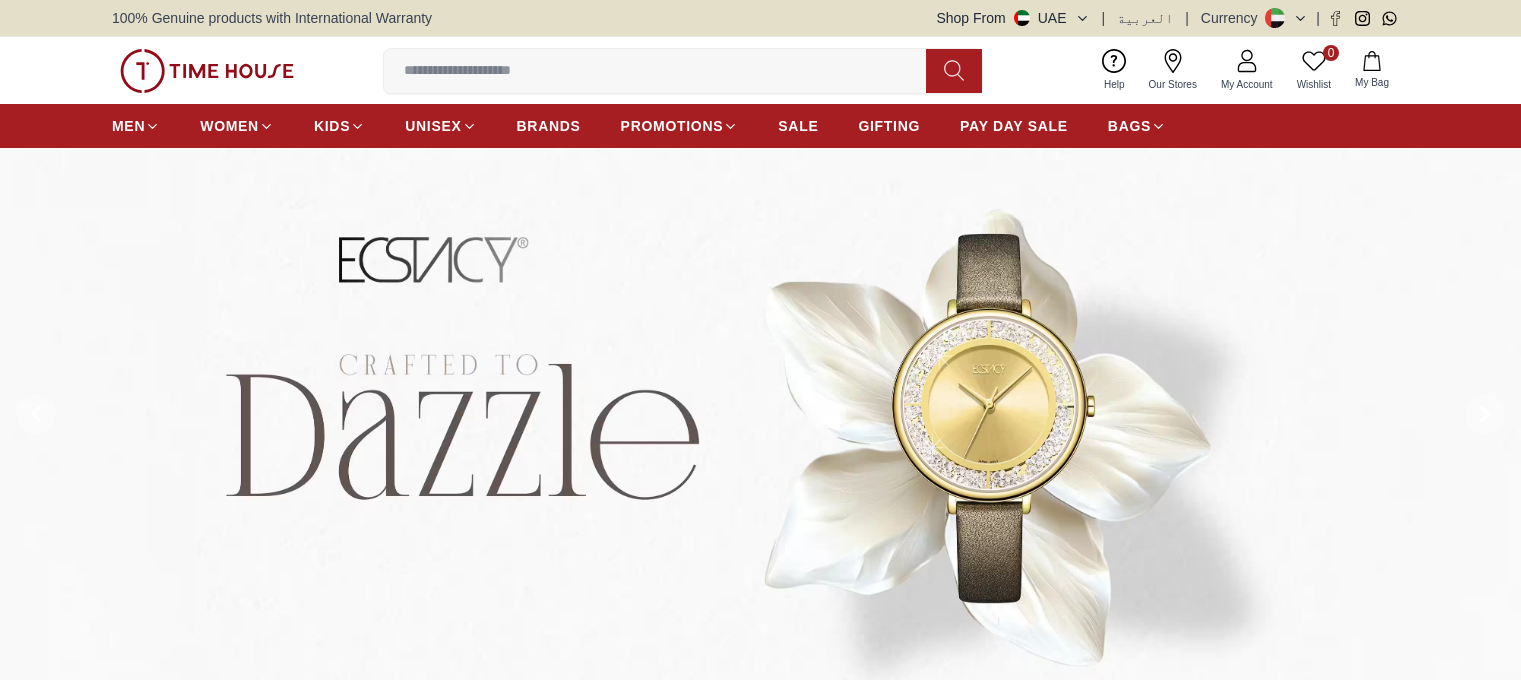 scroll, scrollTop: 0, scrollLeft: 0, axis: both 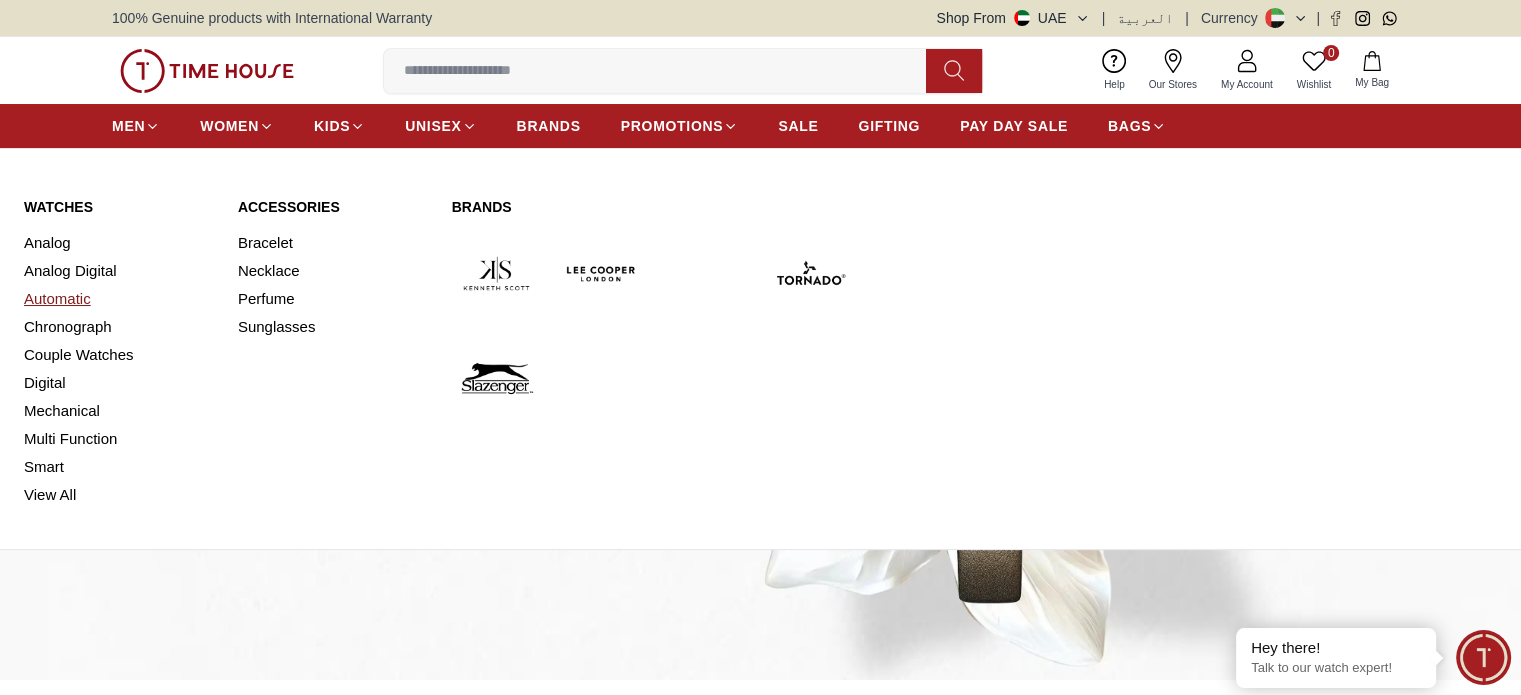 click on "Automatic" at bounding box center [119, 299] 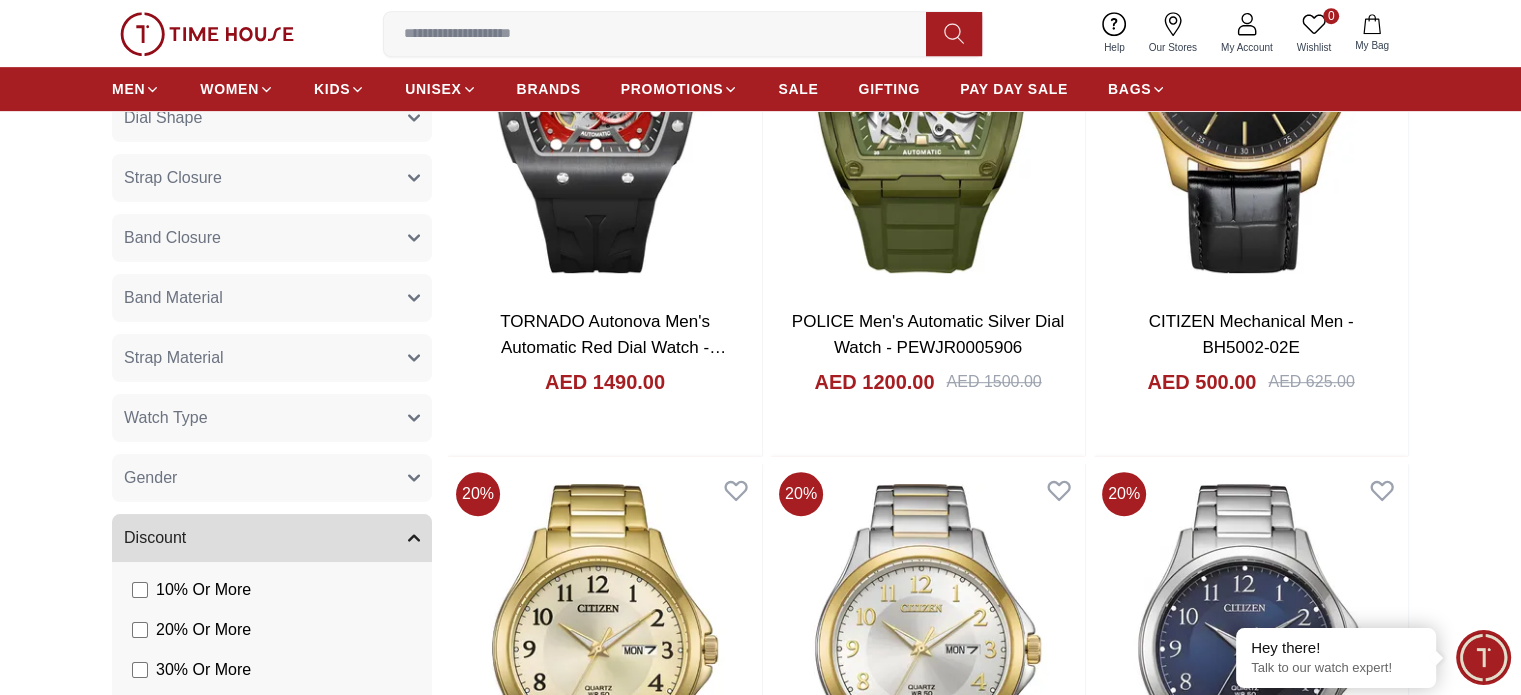 scroll, scrollTop: 1400, scrollLeft: 0, axis: vertical 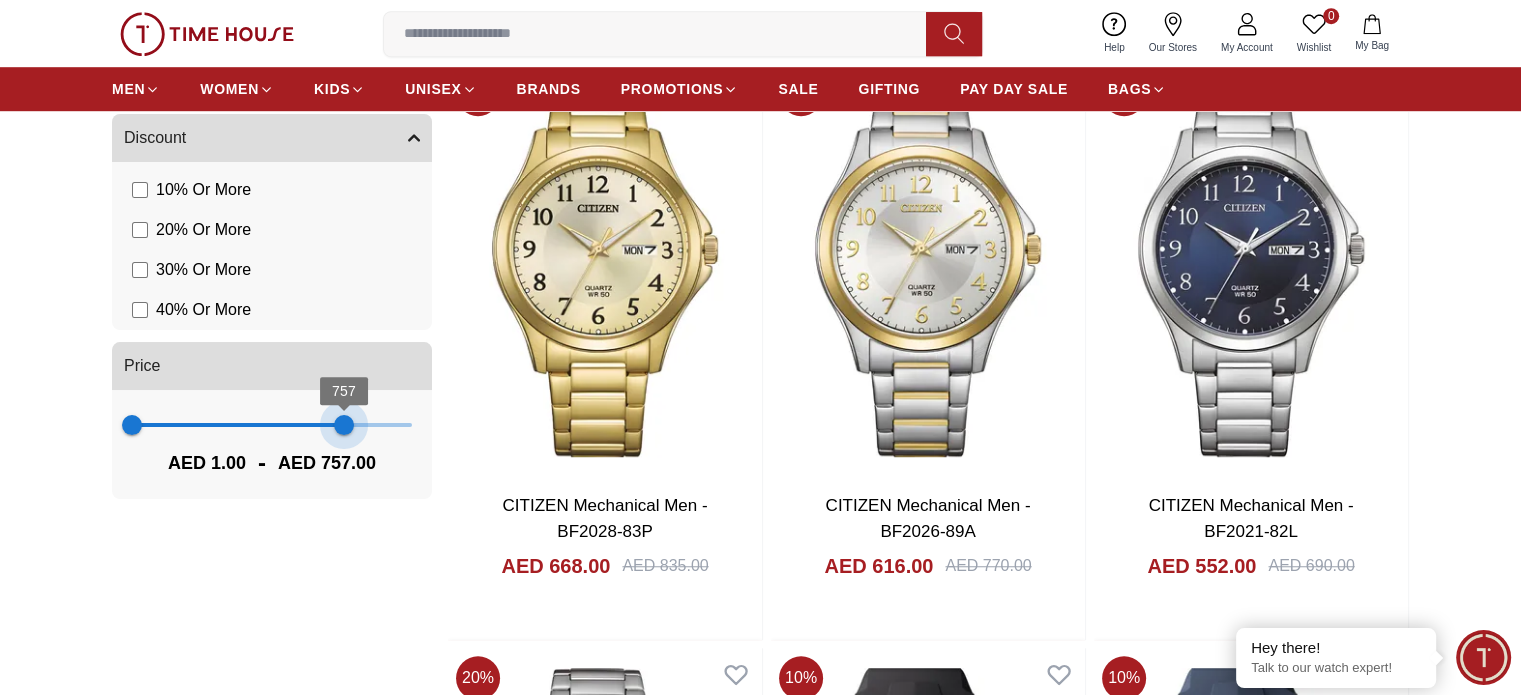 type on "***" 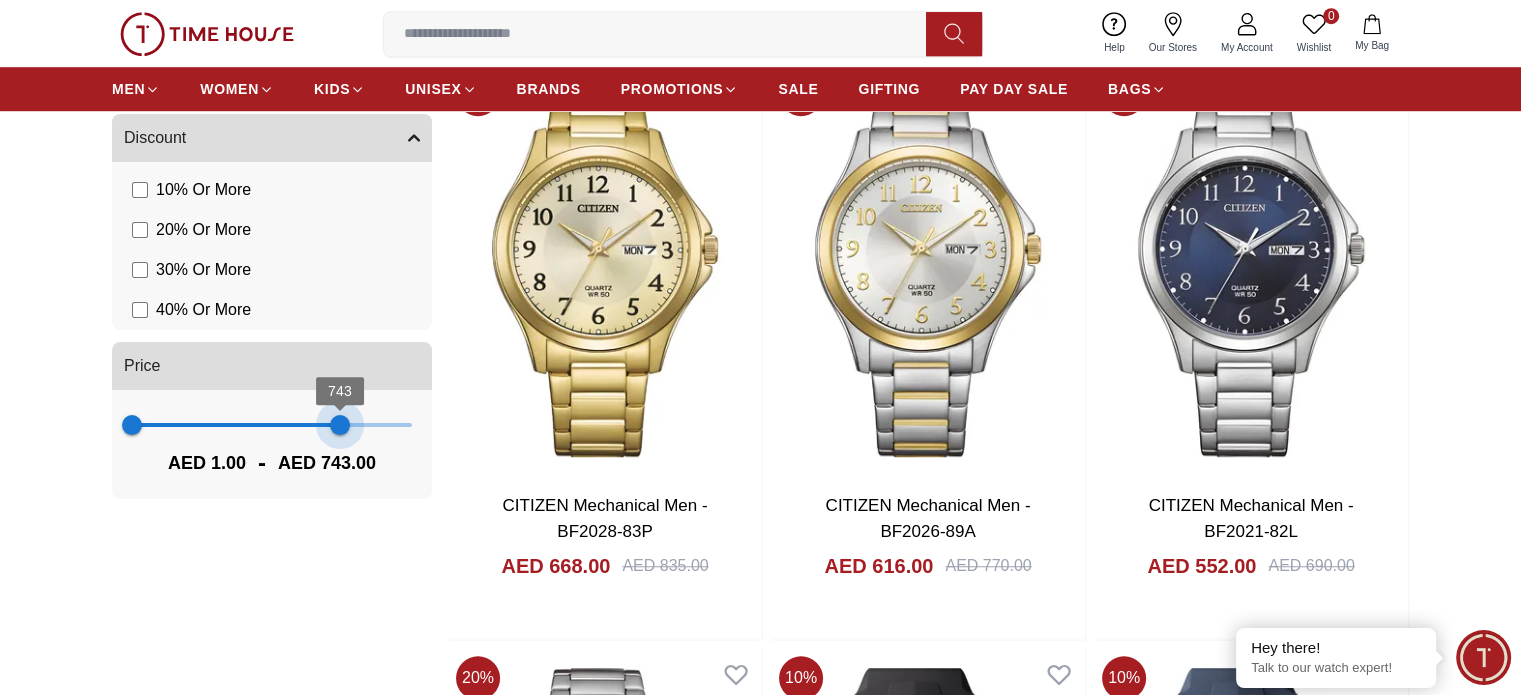 drag, startPoint x: 405, startPoint y: 422, endPoint x: 340, endPoint y: 534, distance: 129.49518 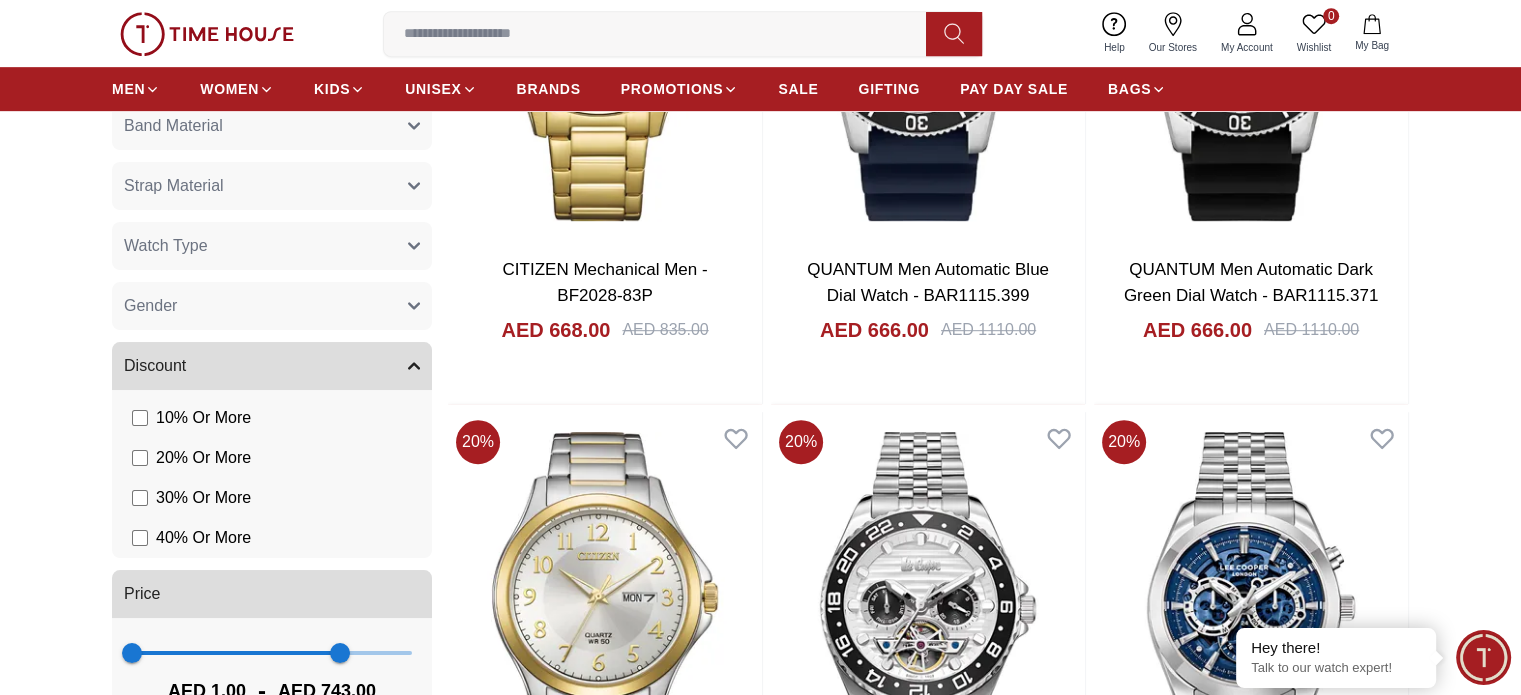 scroll, scrollTop: 1400, scrollLeft: 0, axis: vertical 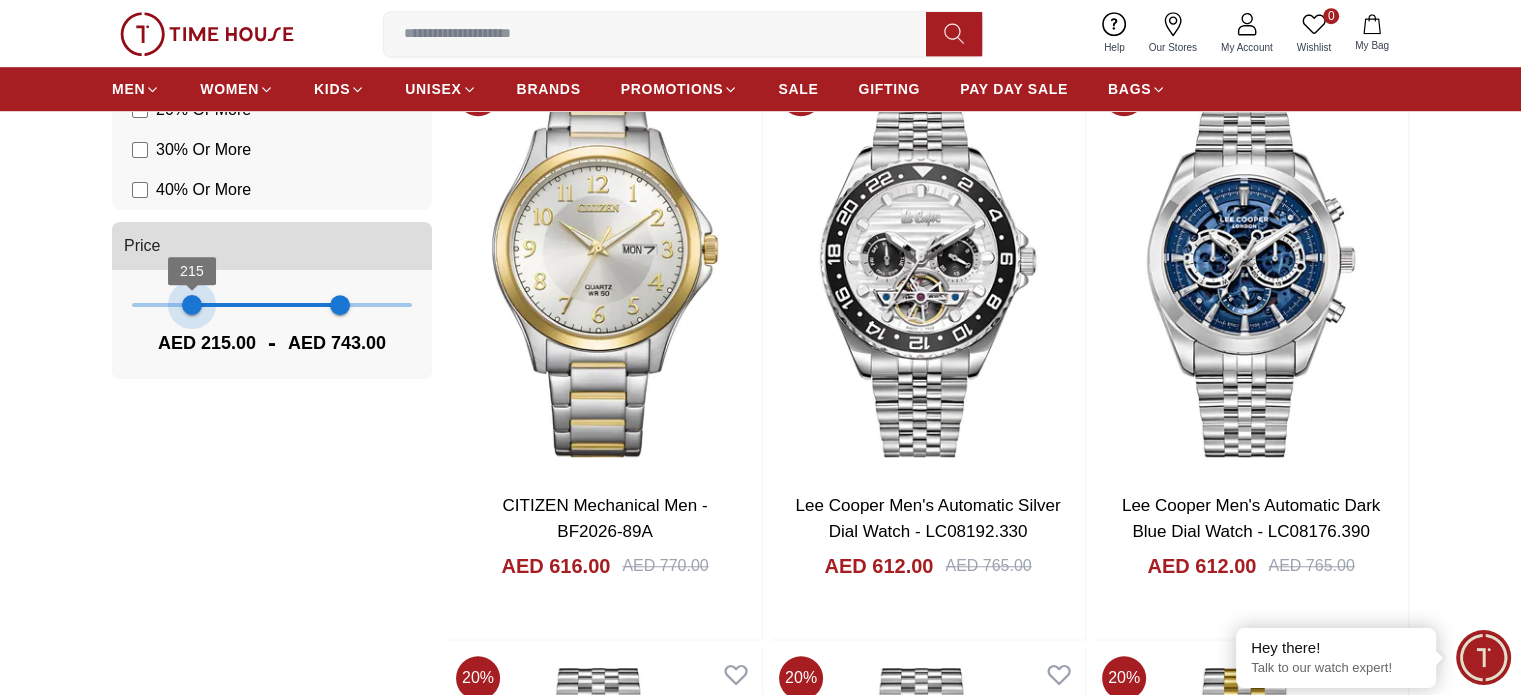 type on "***" 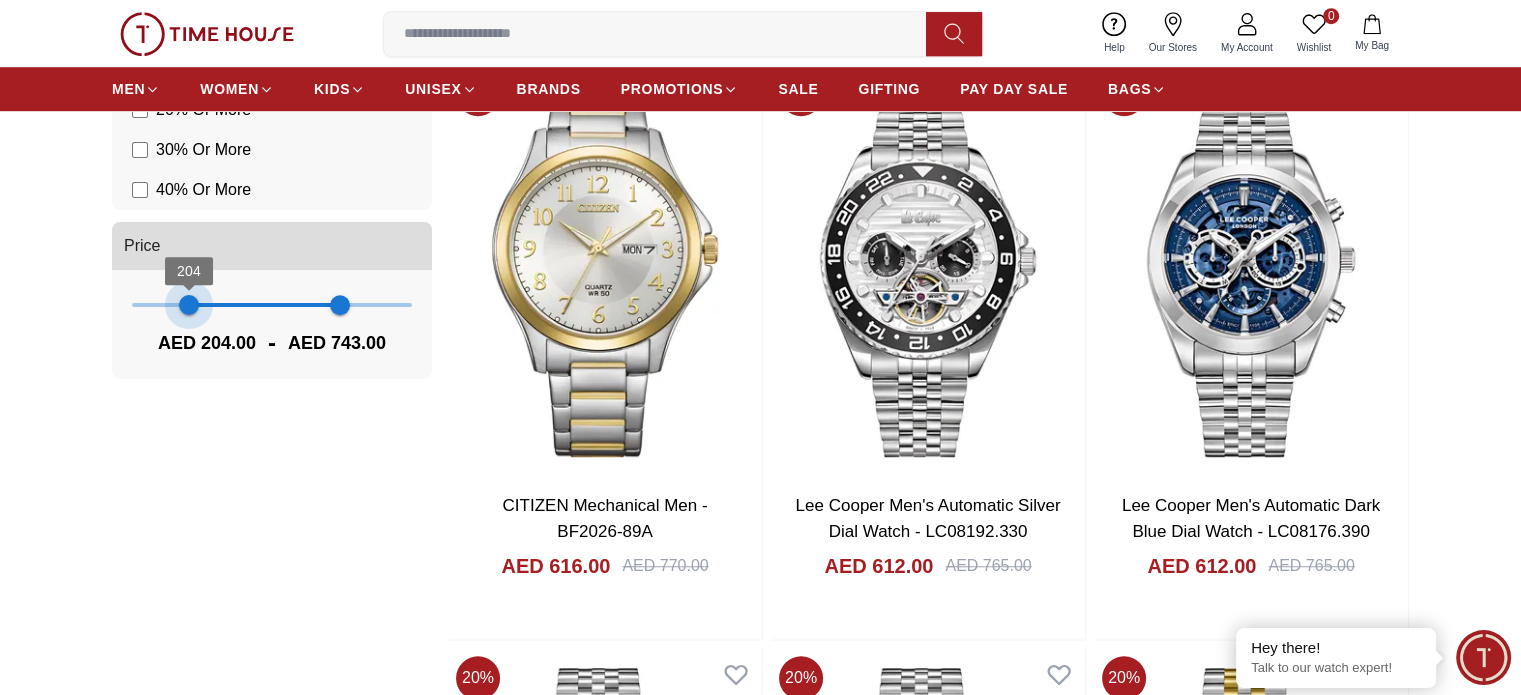 drag, startPoint x: 132, startPoint y: 310, endPoint x: 189, endPoint y: 320, distance: 57.870544 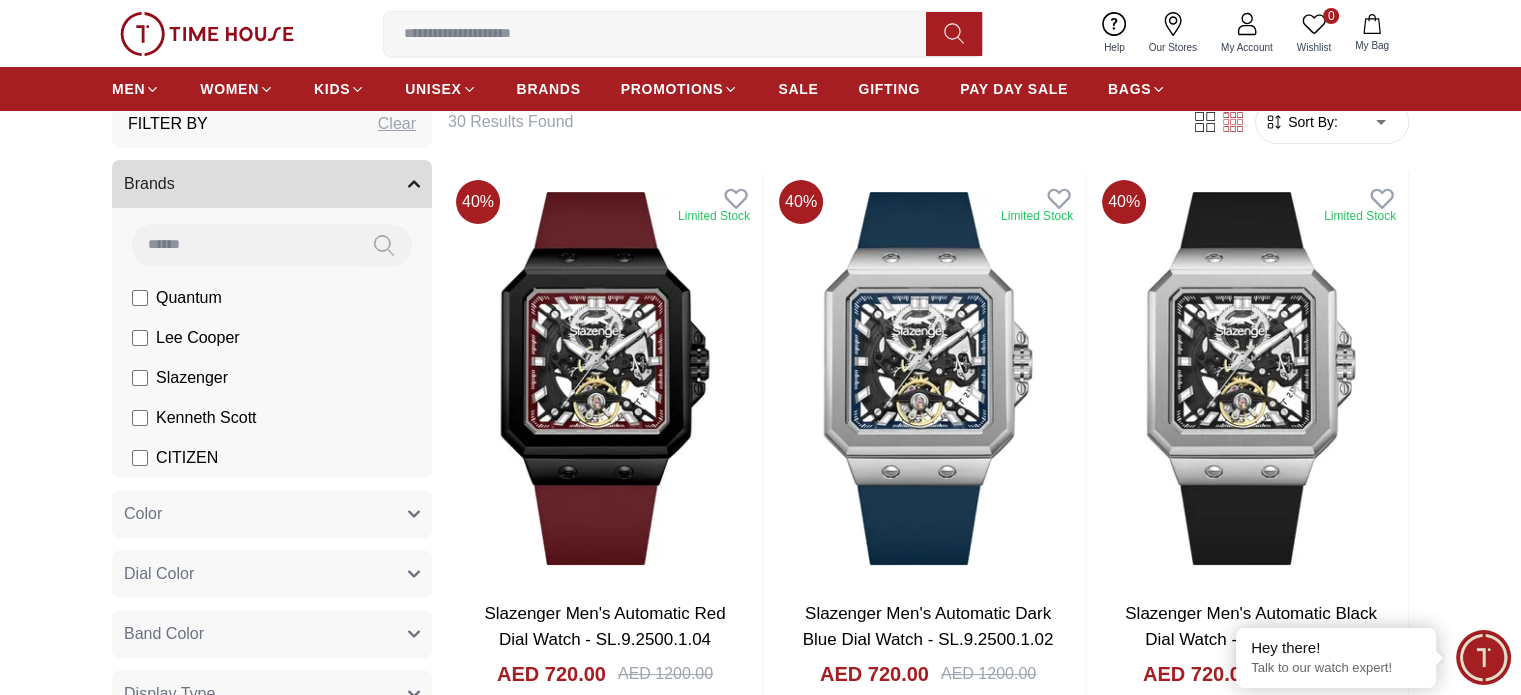 scroll, scrollTop: 0, scrollLeft: 0, axis: both 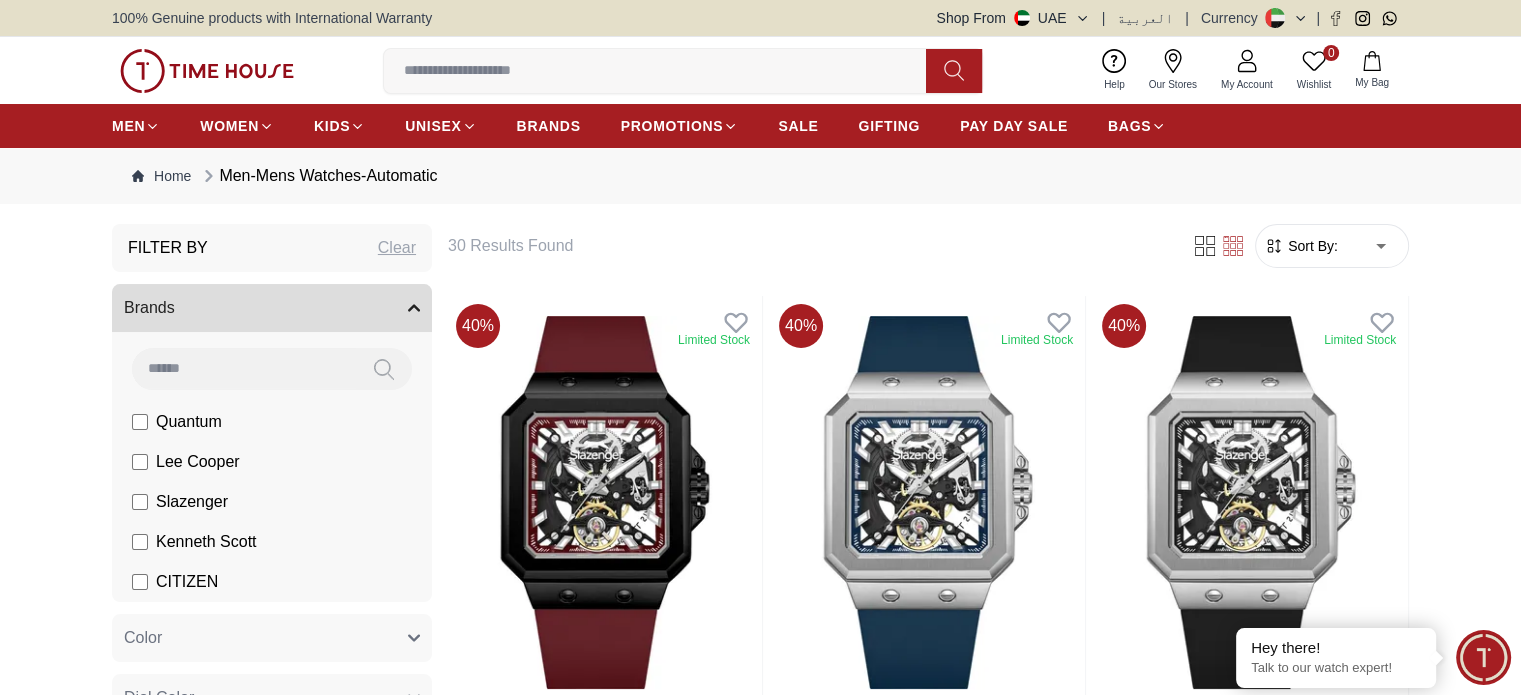 click on "Sort By:" at bounding box center [1311, 246] 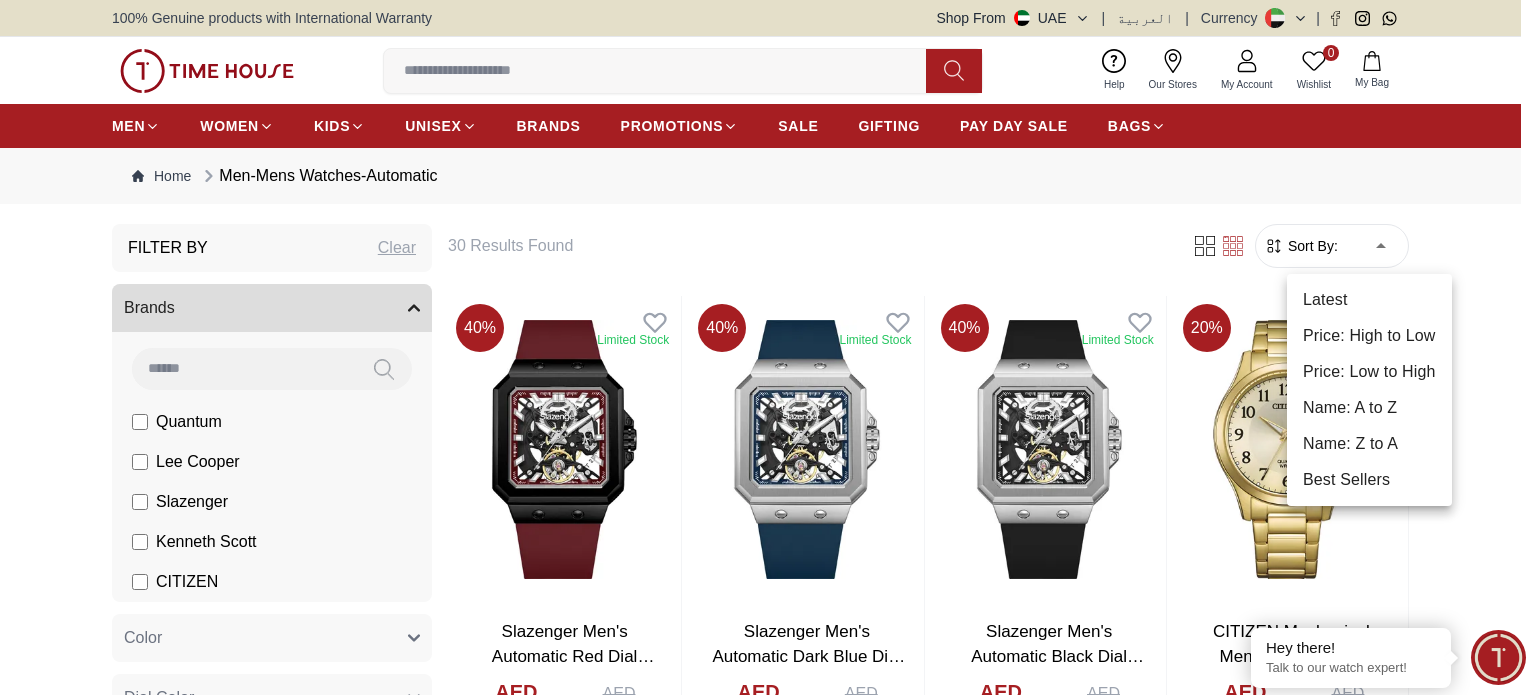 click on "100% Genuine products with International Warranty Shop From UAE | العربية |     Currency    | 0 Wishlist My Bag Help Our Stores My Account 0 Wishlist My Bag MEN WOMEN KIDS UNISEX BRANDS PROMOTIONS SALE GIFTING PAY DAY SALE BAGS Home Men-Mens Watches-Automatic    Filter By Clear Brands Quantum Lee Cooper Slazenger Kenneth Scott CITIZEN Color Black Green Blue Silver Silver / Black Grey Silver / Silver Black / Black Black / Rose Gold Silver / Blue Navy Blue Deep Blue Olive Green / Dark Green Olive Green Dial Color Black Silver Grey White Yellow Navy Blue Dark Green Red Blue+Rose Gold Turquoise Dark Blue+Silver Multi Color Orange BlackDial with green/Black bezel Gun Black & Grey Black   Blue Dark Blue Green Brown Gold Rose Gold 5 ATM Dark Brown blue Gray Copper Multicolor Black/Black Black/Blue Multicolour Camouflage white gold golden Whte green BlackDial with green Black bezel Band Color Silver Green Dark Blue Red Black Dark Brown Rose Gold Pink Blue Grey White Black  Dark Green Black  /  Silver Black+Rosegold" at bounding box center [768, 1807] 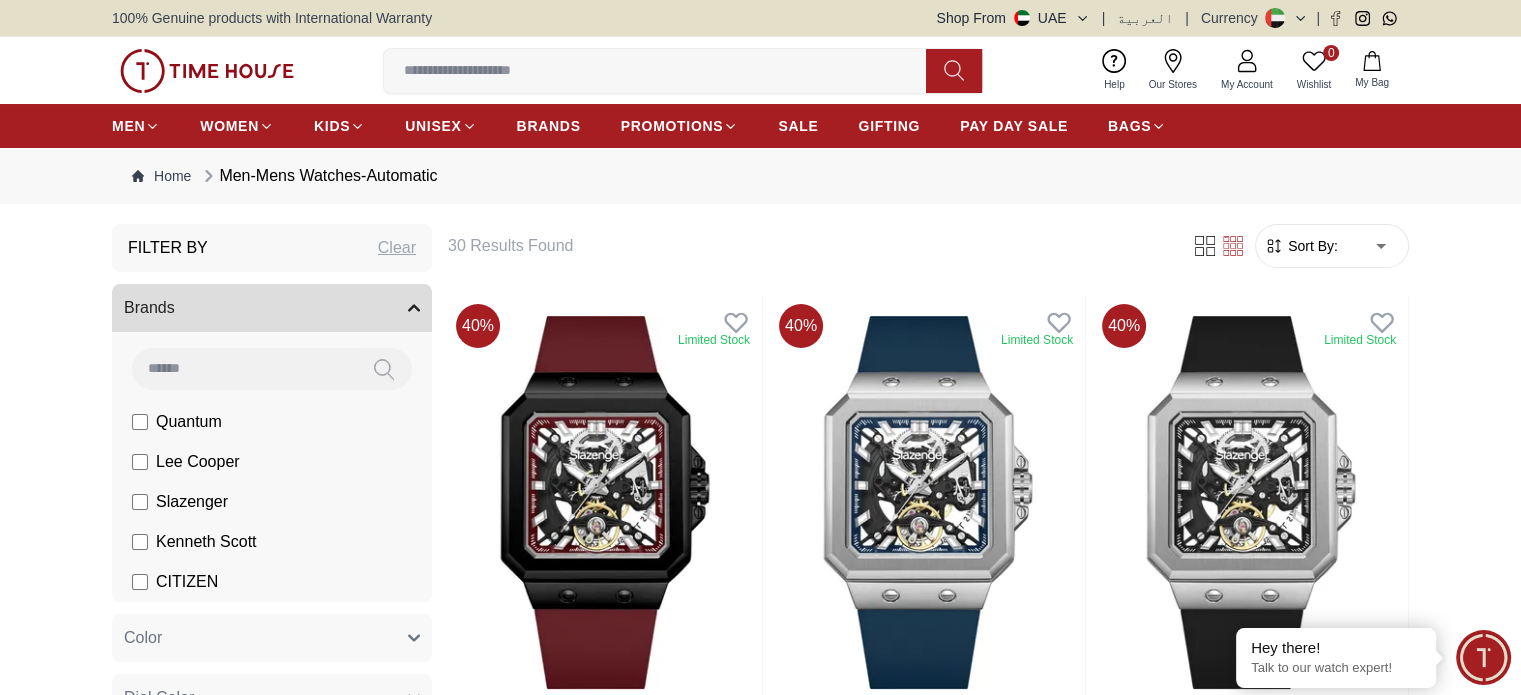 type on "*" 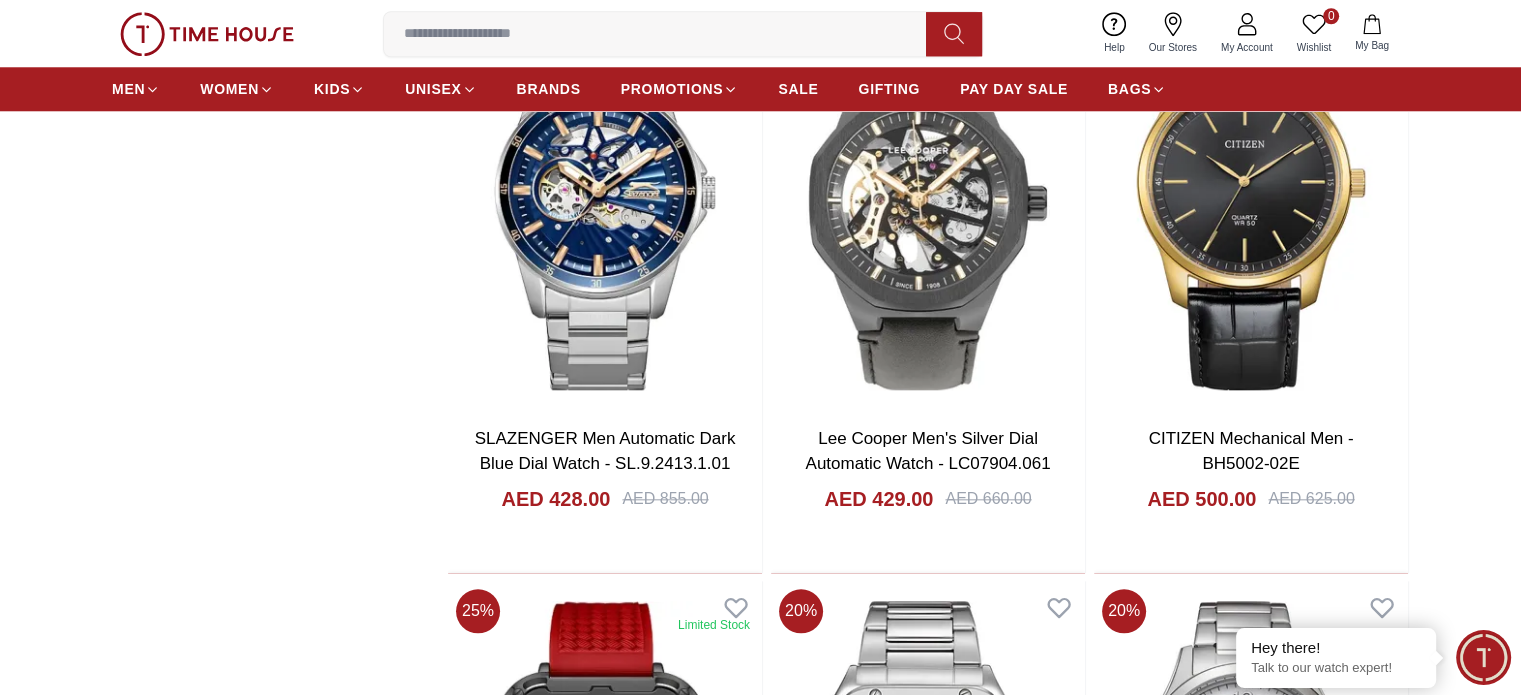 scroll, scrollTop: 2400, scrollLeft: 0, axis: vertical 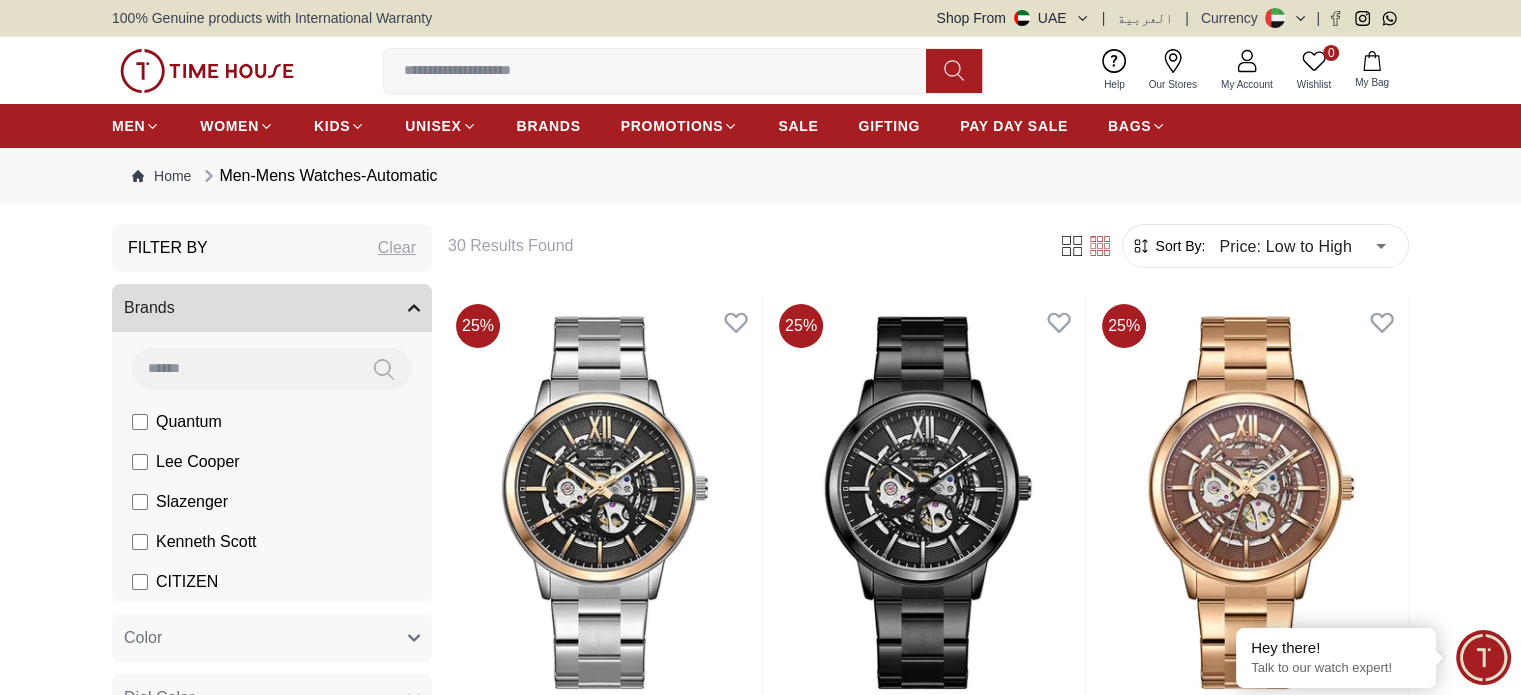 click on "Clear" at bounding box center (397, 248) 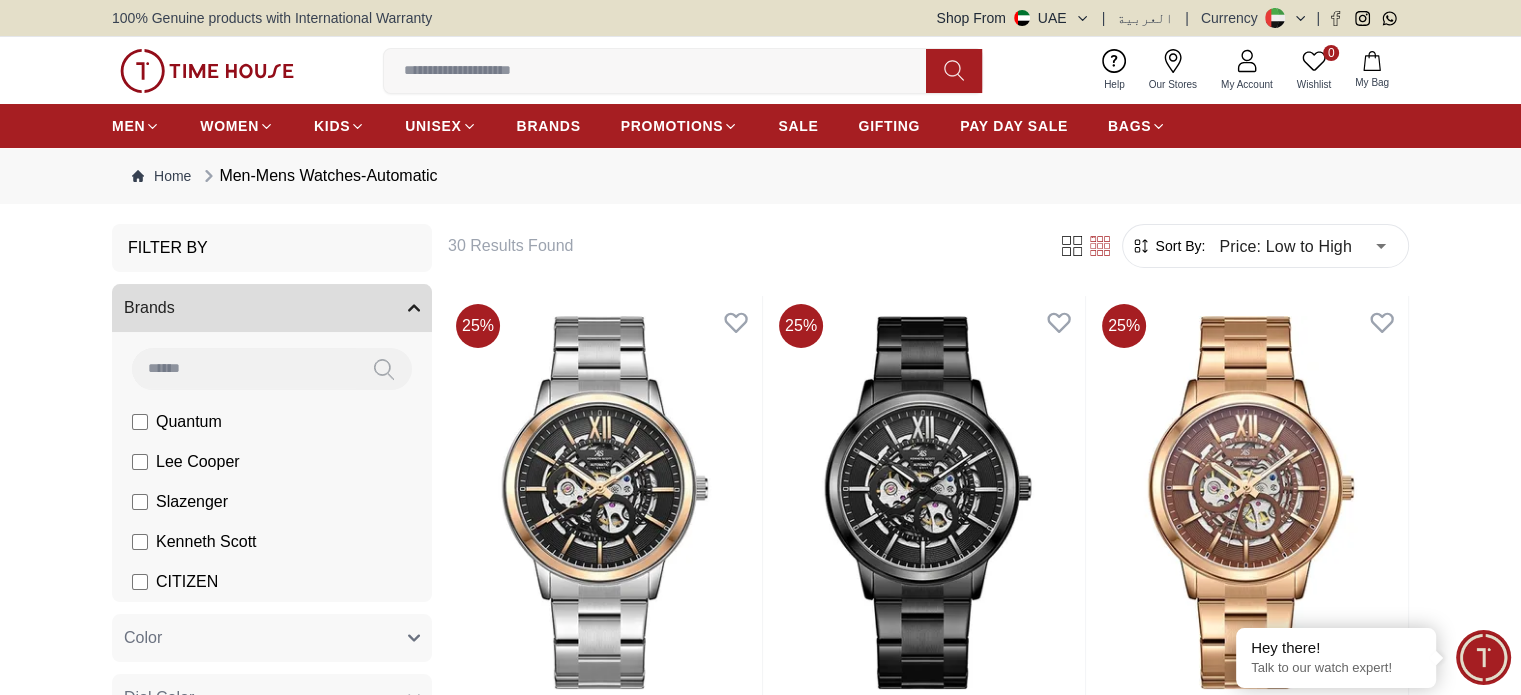type on "*" 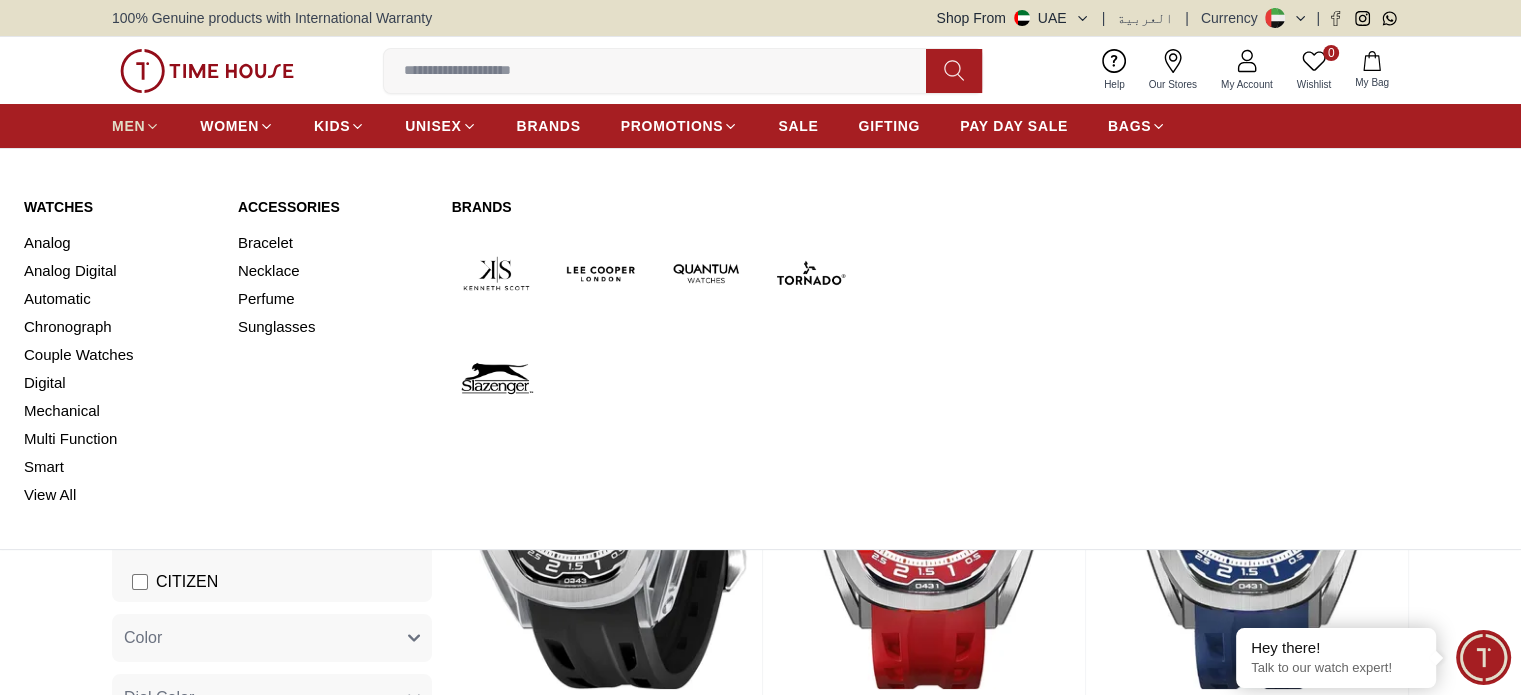 click on "MEN" at bounding box center [128, 126] 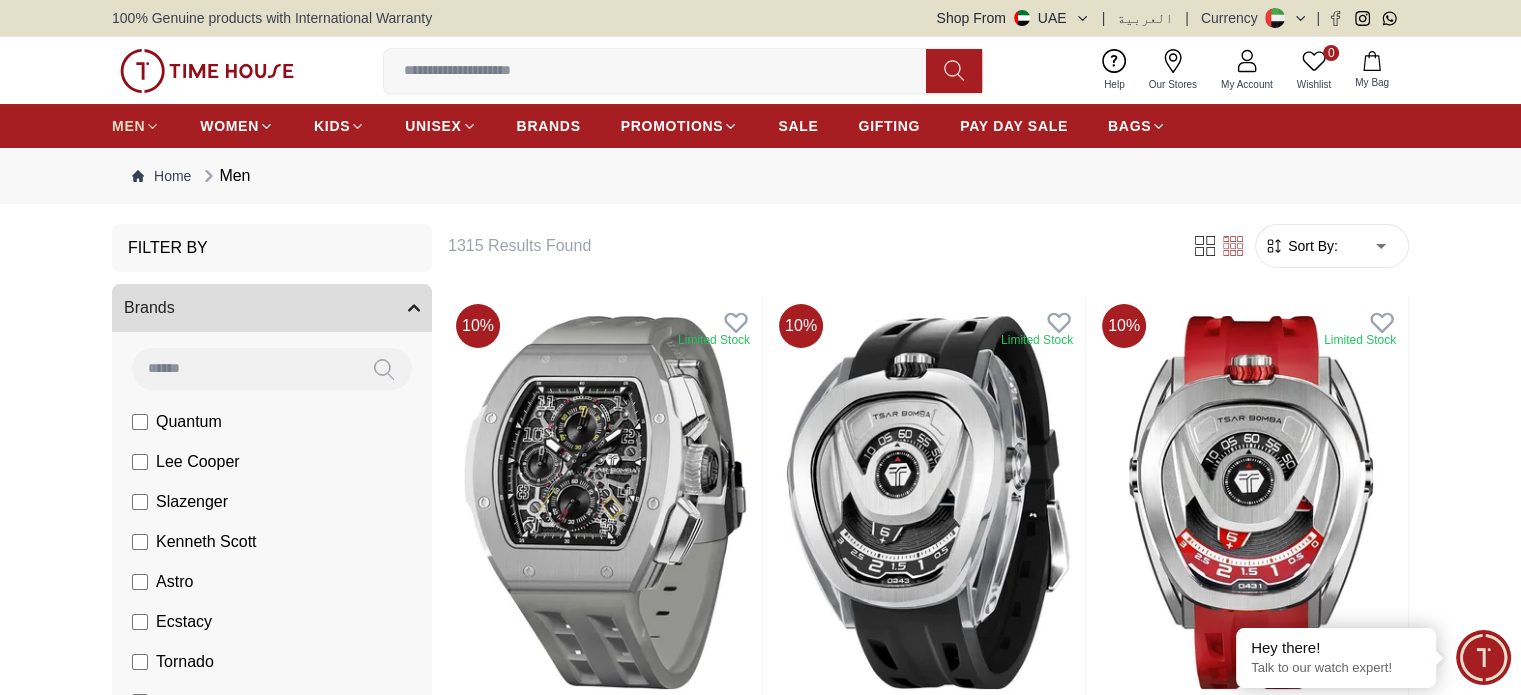click on "MEN" at bounding box center [128, 126] 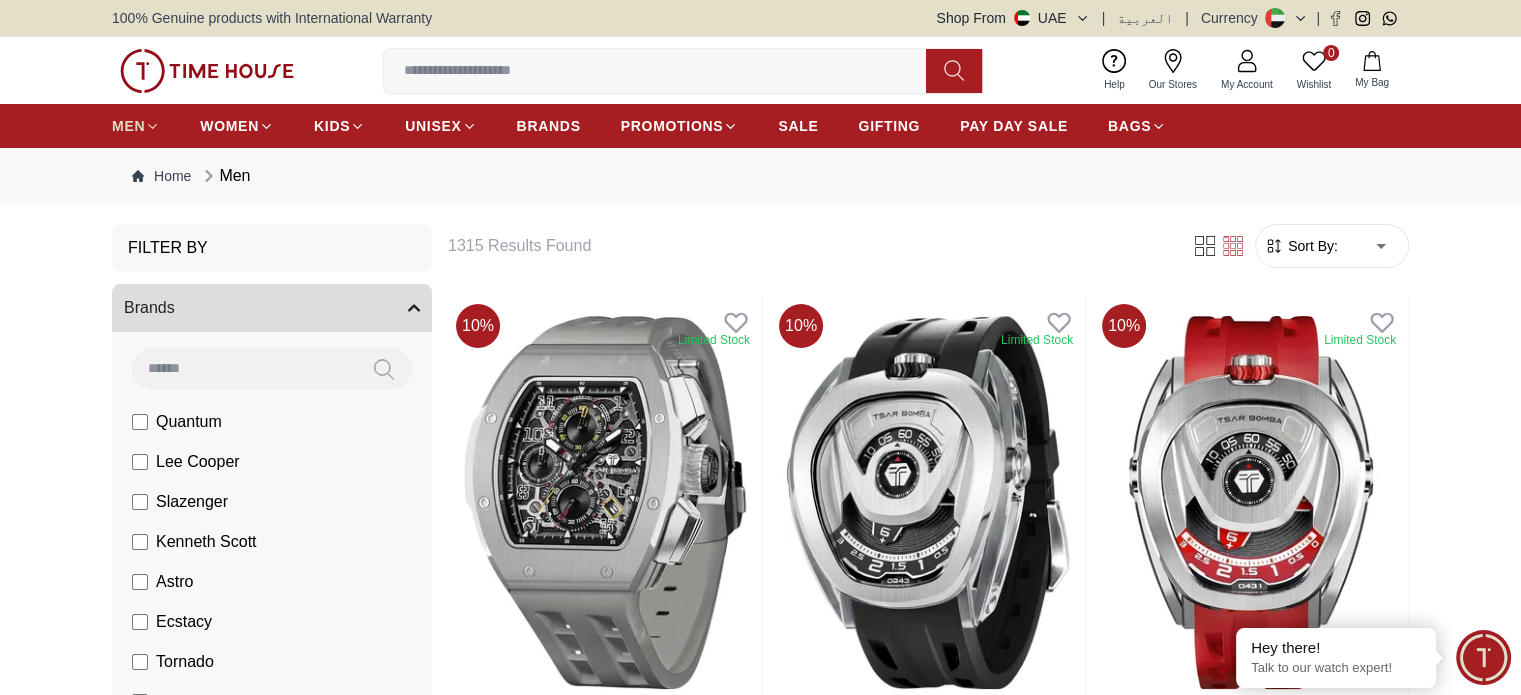 click on "MEN" at bounding box center [128, 126] 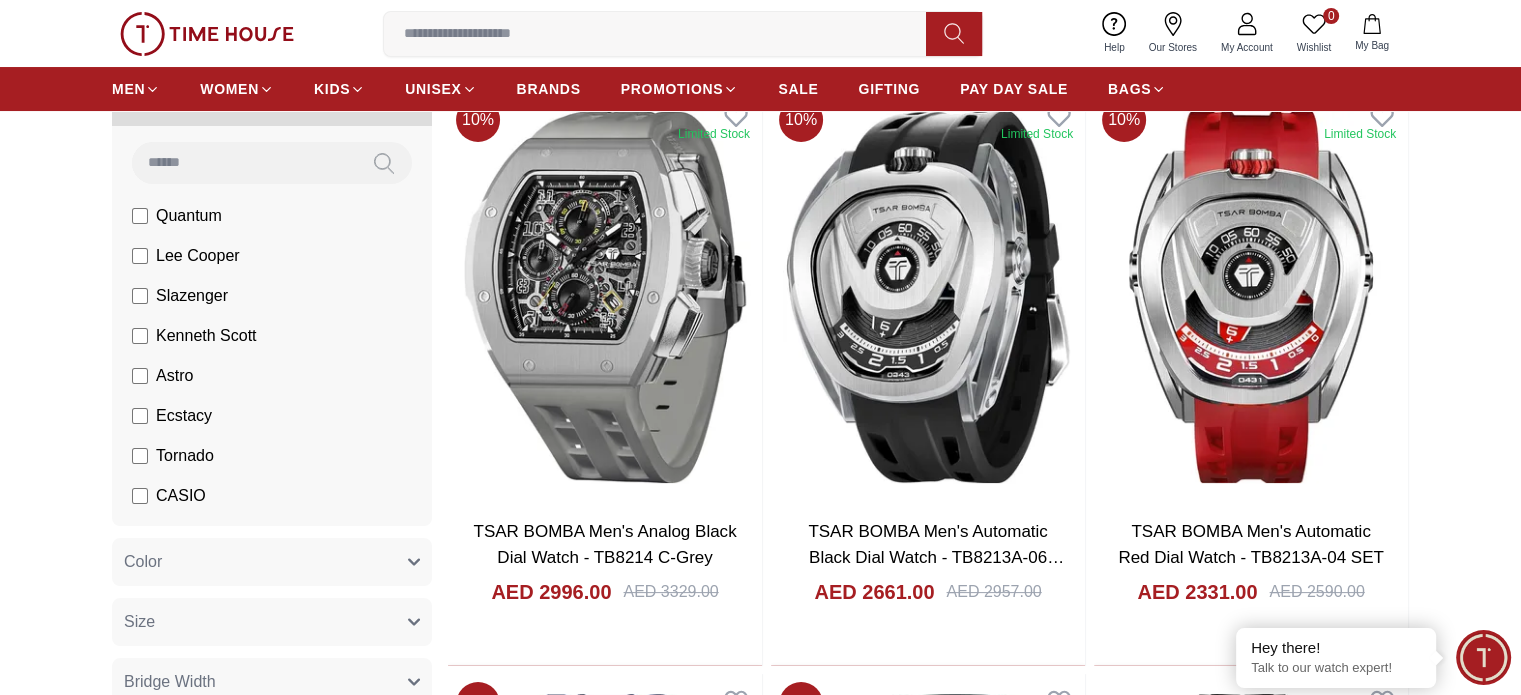 scroll, scrollTop: 0, scrollLeft: 0, axis: both 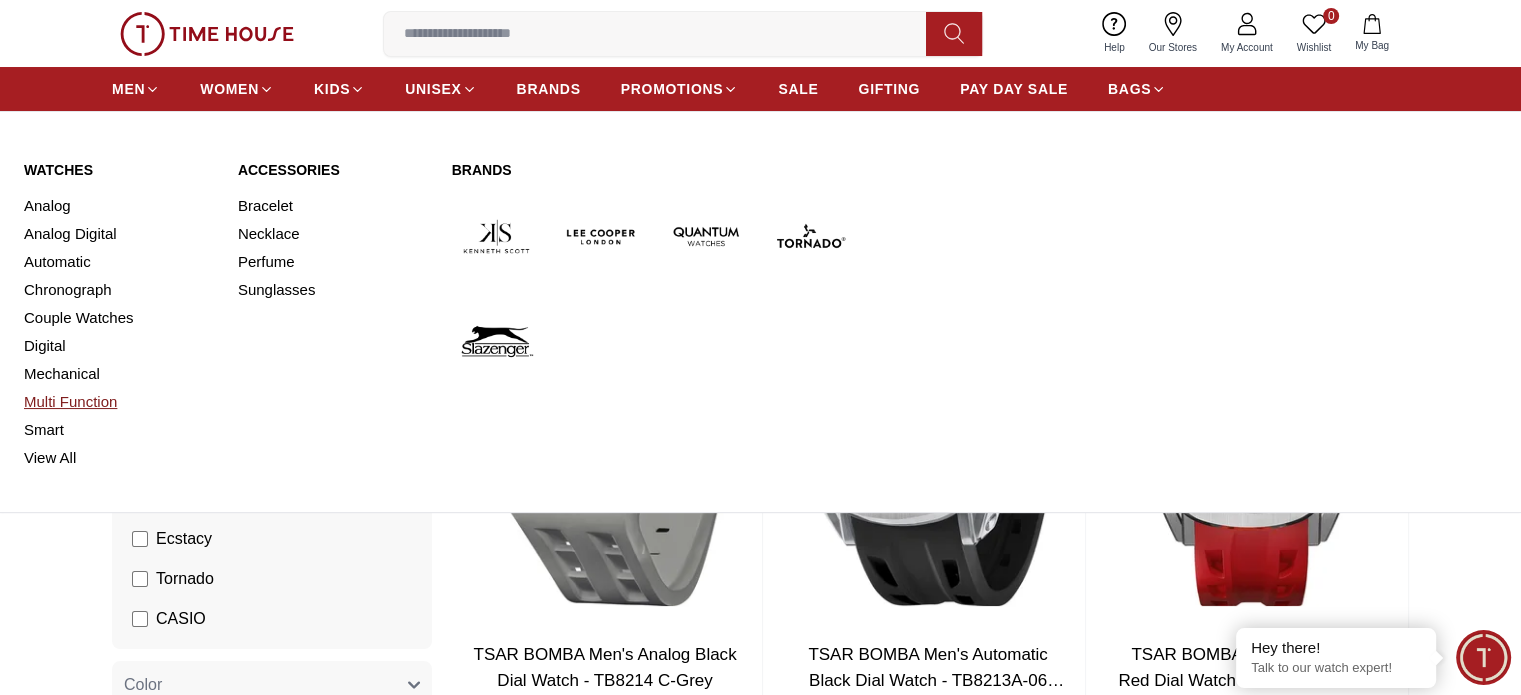 click on "Analog Analog Digital Automatic Chronograph Couple Watches Digital Mechanical Multi Function Smart View All" at bounding box center (119, 332) 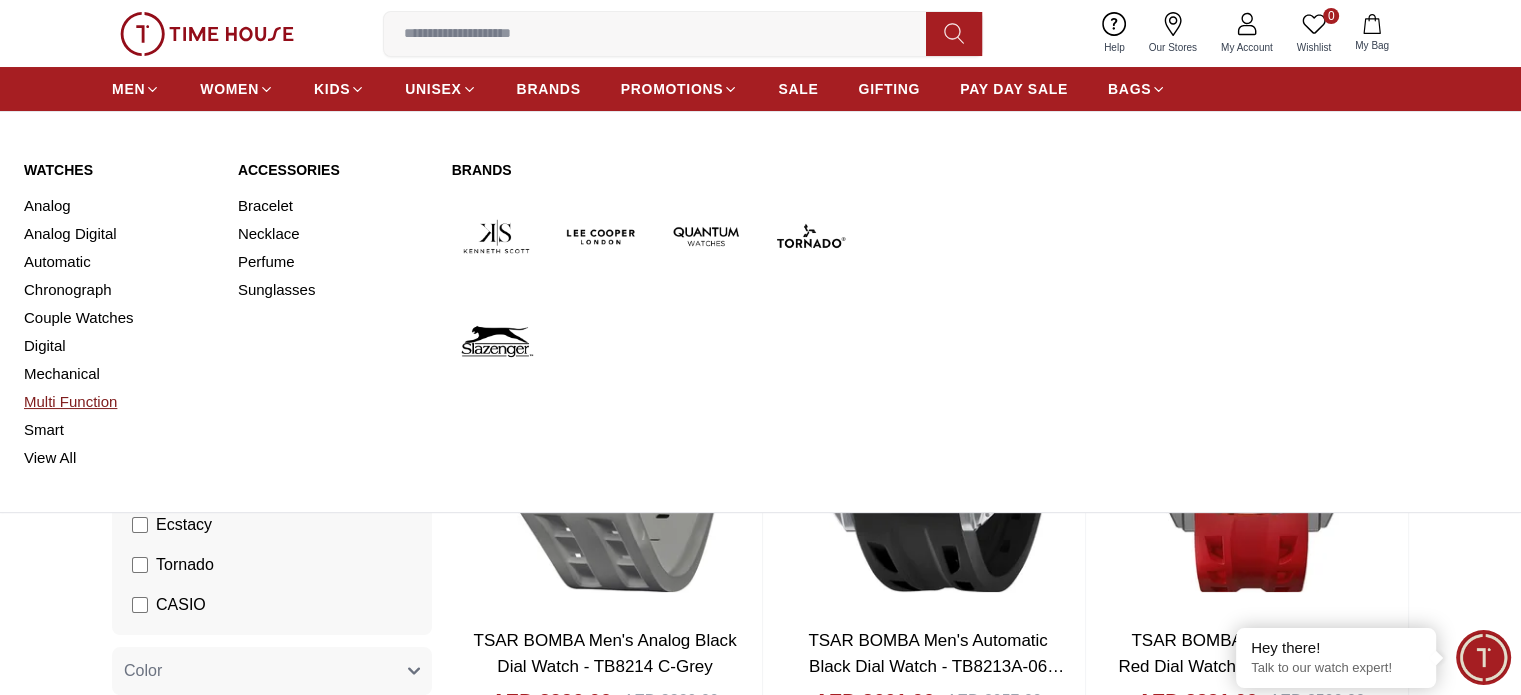 scroll, scrollTop: 100, scrollLeft: 0, axis: vertical 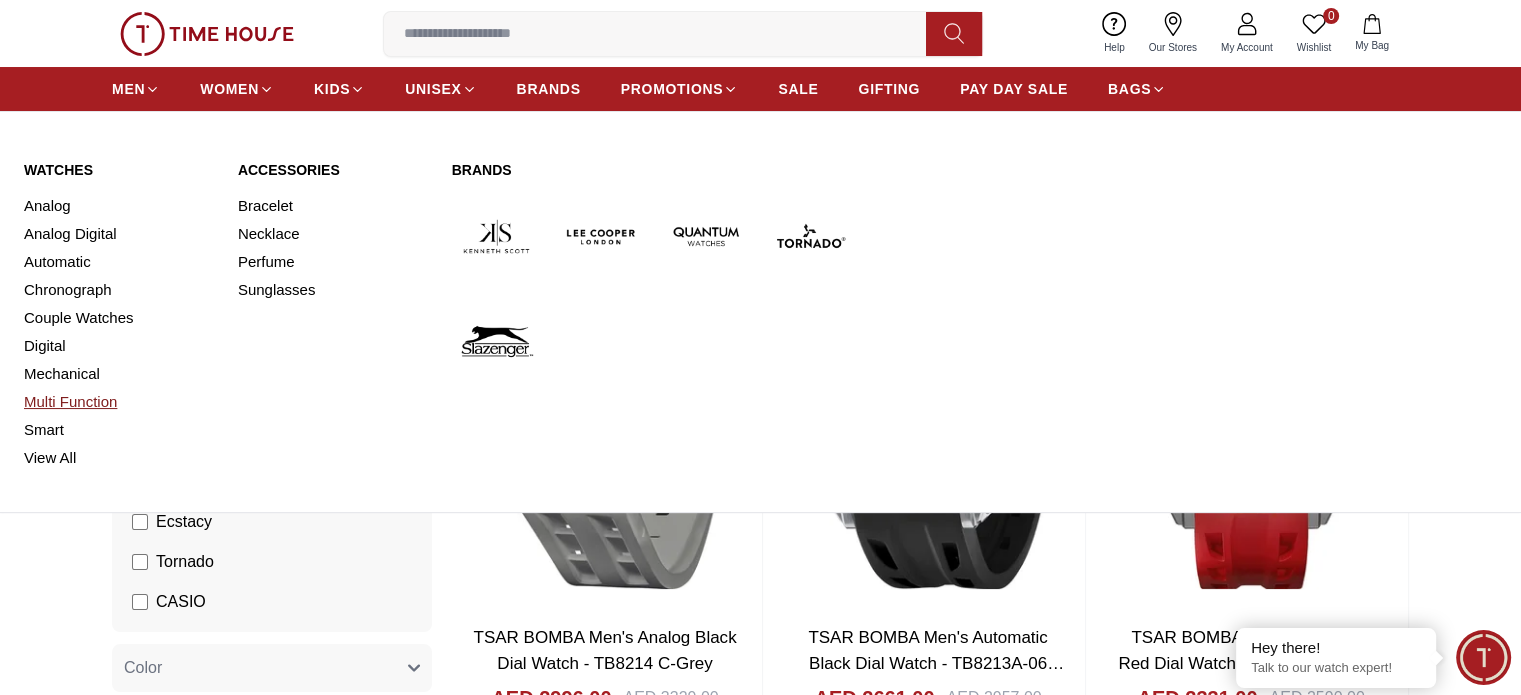 click on "Multi Function" at bounding box center (119, 402) 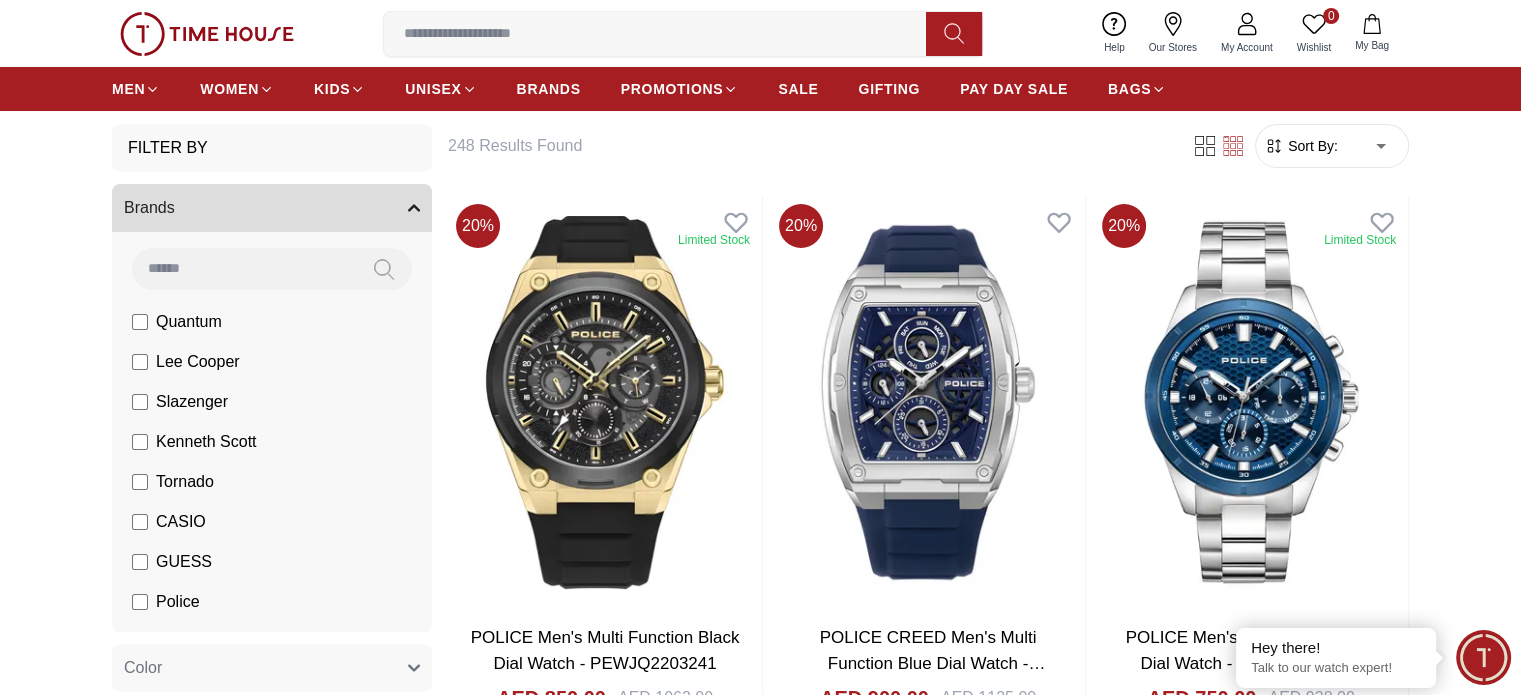 click on "Sort By:" at bounding box center (1311, 146) 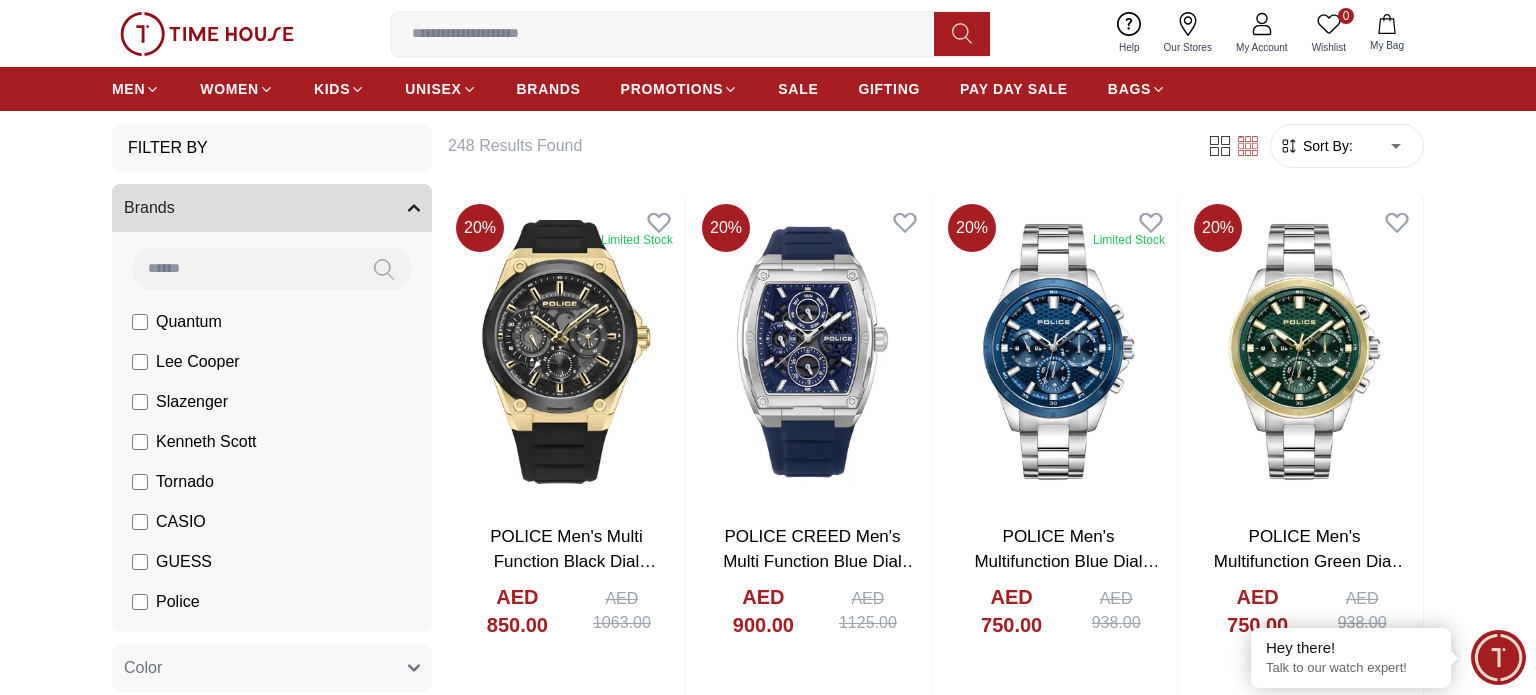 click on "100% Genuine products with International Warranty Shop From UAE | العربية |     Currency    | 0 Wishlist My Bag Help Our Stores My Account 0 Wishlist My Bag MEN WOMEN KIDS UNISEX BRANDS PROMOTIONS SALE GIFTING PAY DAY SALE BAGS Home Men-Mens Watches-Multi Function    Filter By Brands Quantum Lee Cooper Slazenger Kenneth Scott Tornado CASIO GUESS Police Ducati CERRUTI 1881 Color Black Green Blue Red Dark Blue Silver Silver / Black Grey White Dark Blue / Silver Black / Black Black / Rose Gold Brown Rose Gold / Black Silver Silver Green / Green Blue / Black Champagne Black  Army Green Camouflage Black / Blue Green / Gold  Black / Gun Metal Gun Metal / Green Gun Metal / Red Gun Metal / Yellow Green / Rose Gold  Blue / Gun Metal Band Material Metal Silicone Ceramic & Metal Leather Fabric Stainless Steel Plastic Nylon Mesh Brushed With Polished Middle Link Stainless Steel Genuine Leather Silicon Strap Alloy and Acetate Plastic Display Type Analog Multi Function Chronograph Multi-Function Black 10" at bounding box center [768, 1719] 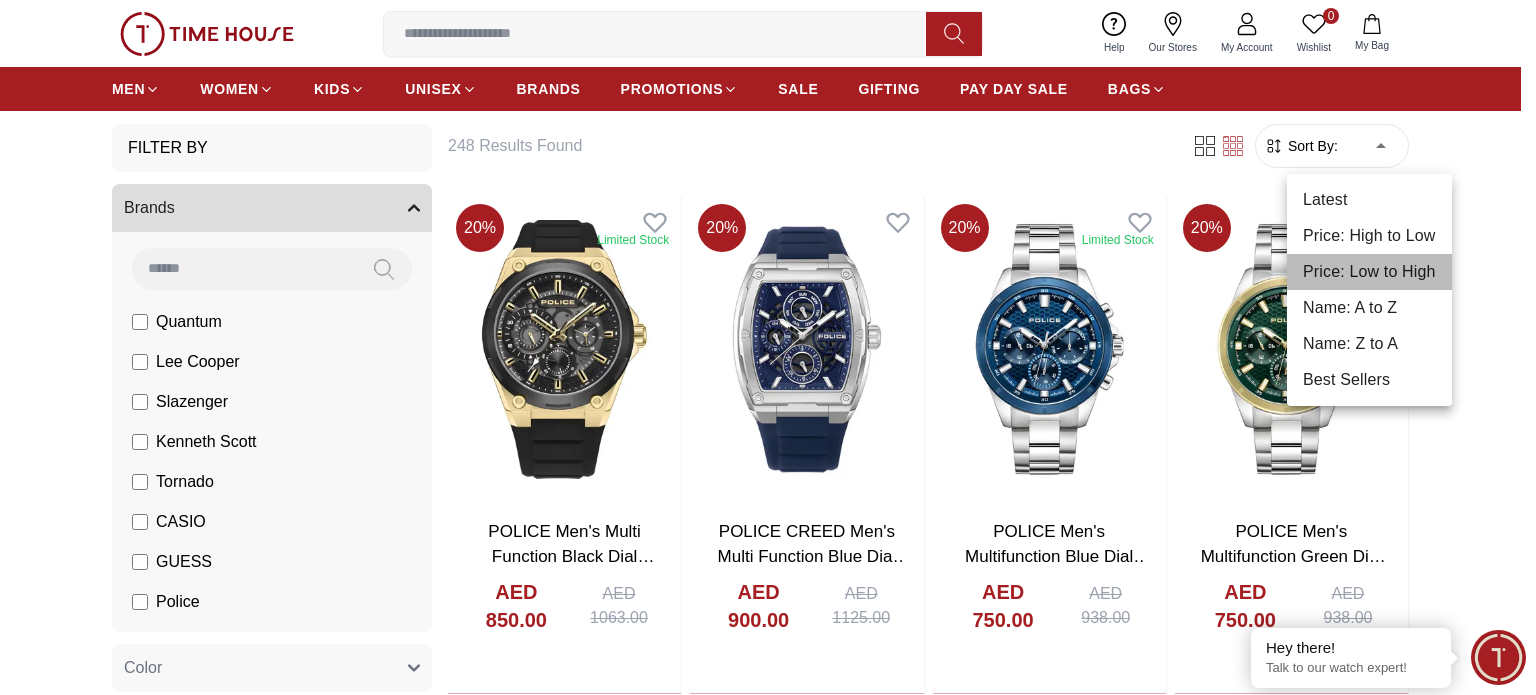 click on "Price: Low to High" at bounding box center (1369, 272) 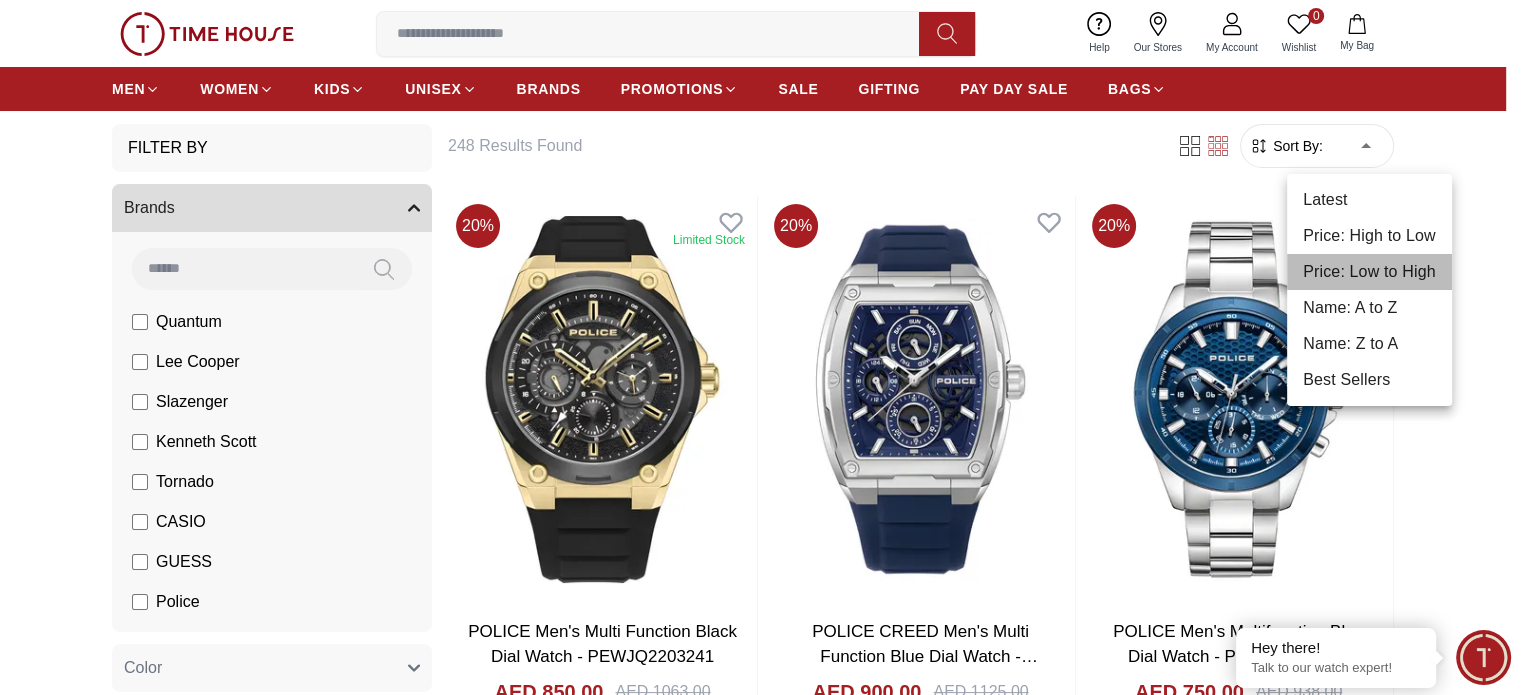 type on "*" 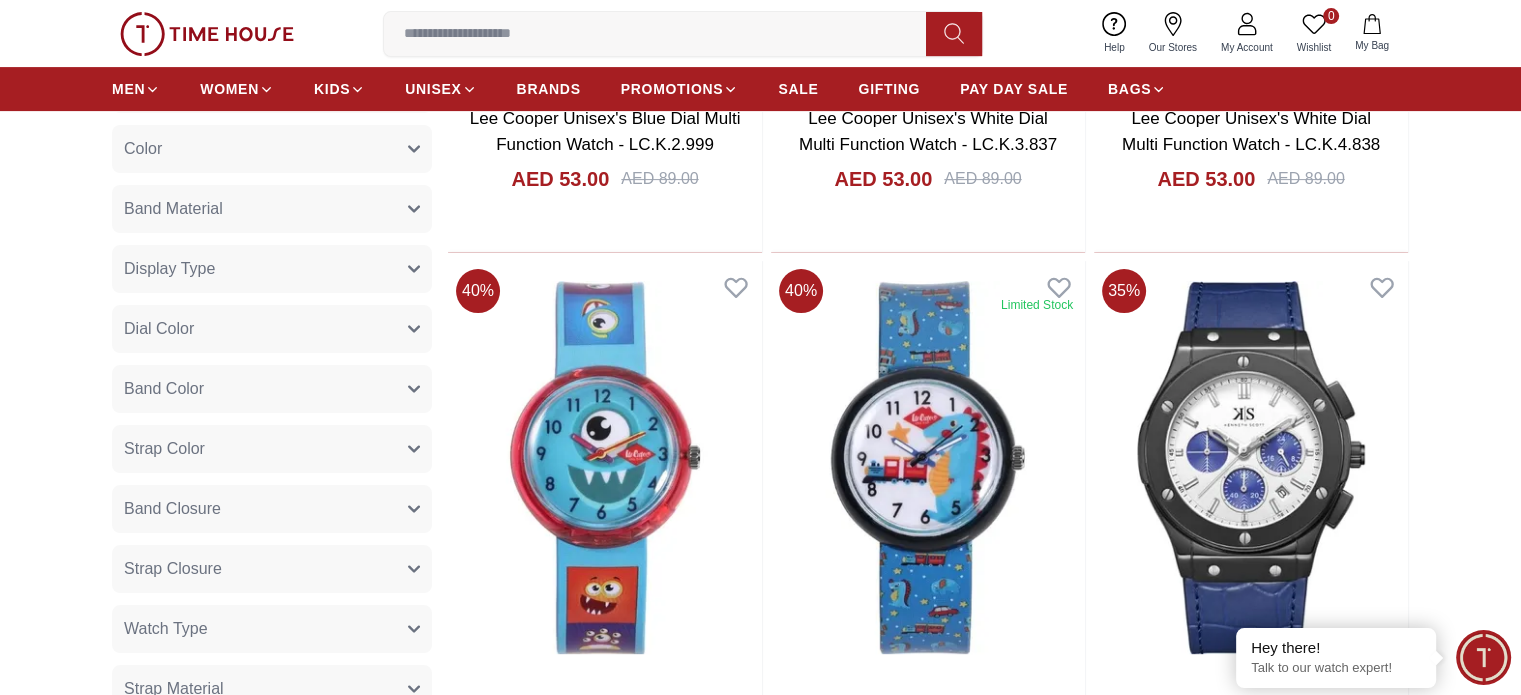 scroll, scrollTop: 700, scrollLeft: 0, axis: vertical 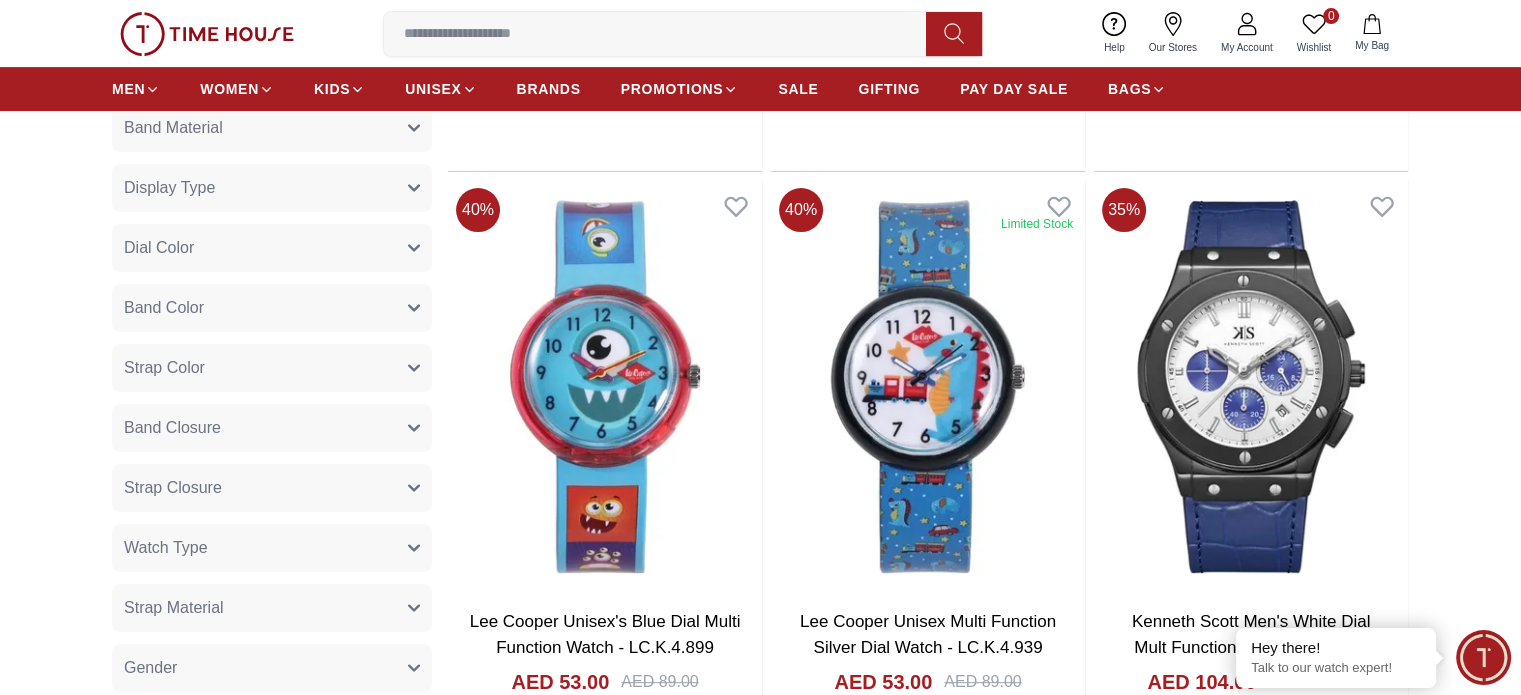 click on "Kenneth Scott Men's Black Dial Chrono & Multi Function Watch - K23149-SSBB" at bounding box center (605, 1218) 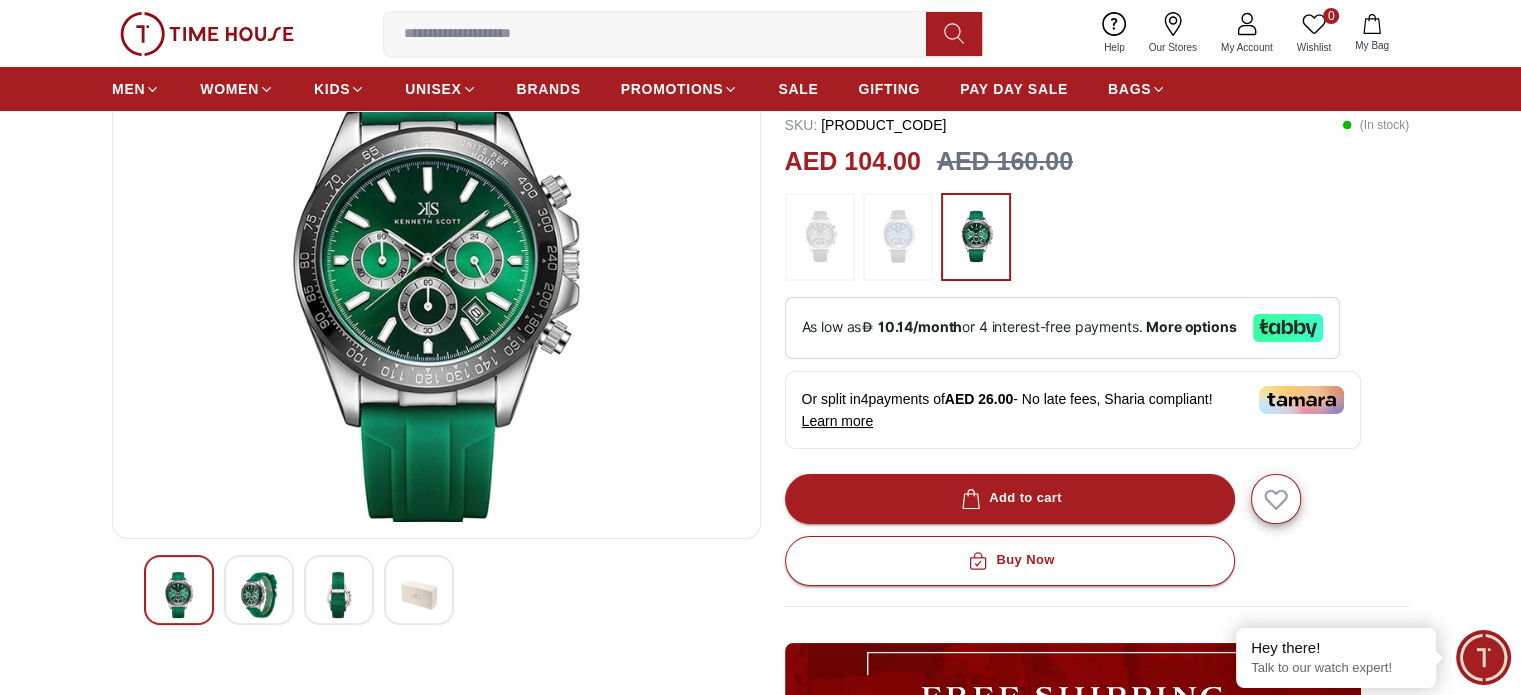 scroll, scrollTop: 200, scrollLeft: 0, axis: vertical 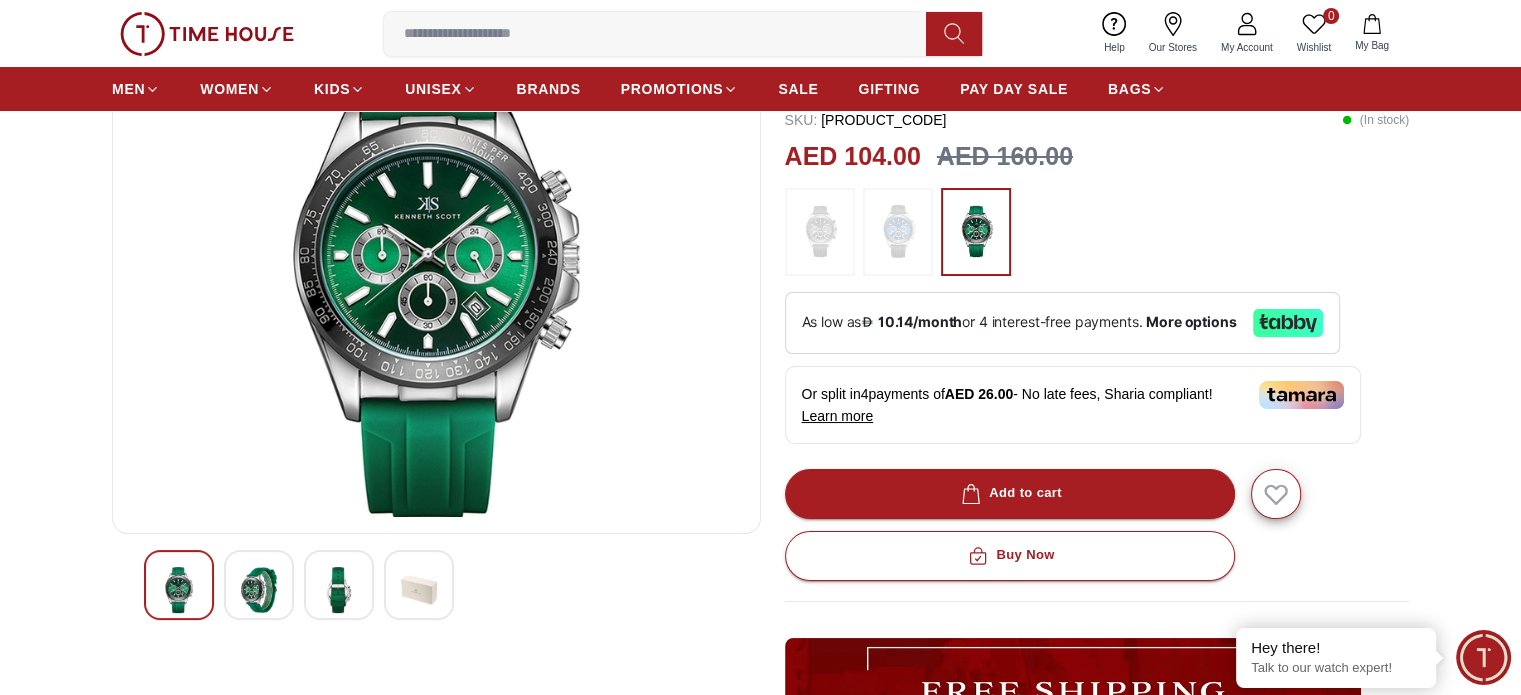 click at bounding box center (820, 232) 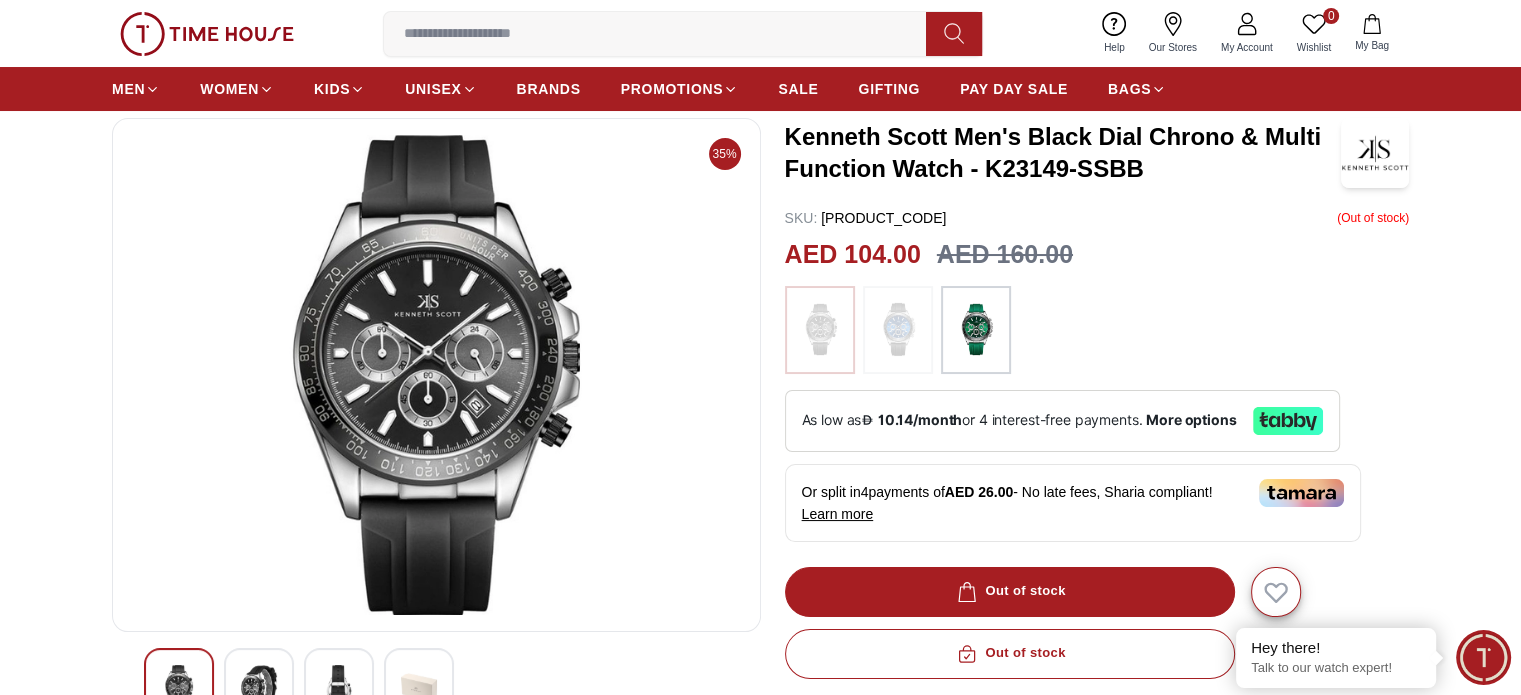 scroll, scrollTop: 100, scrollLeft: 0, axis: vertical 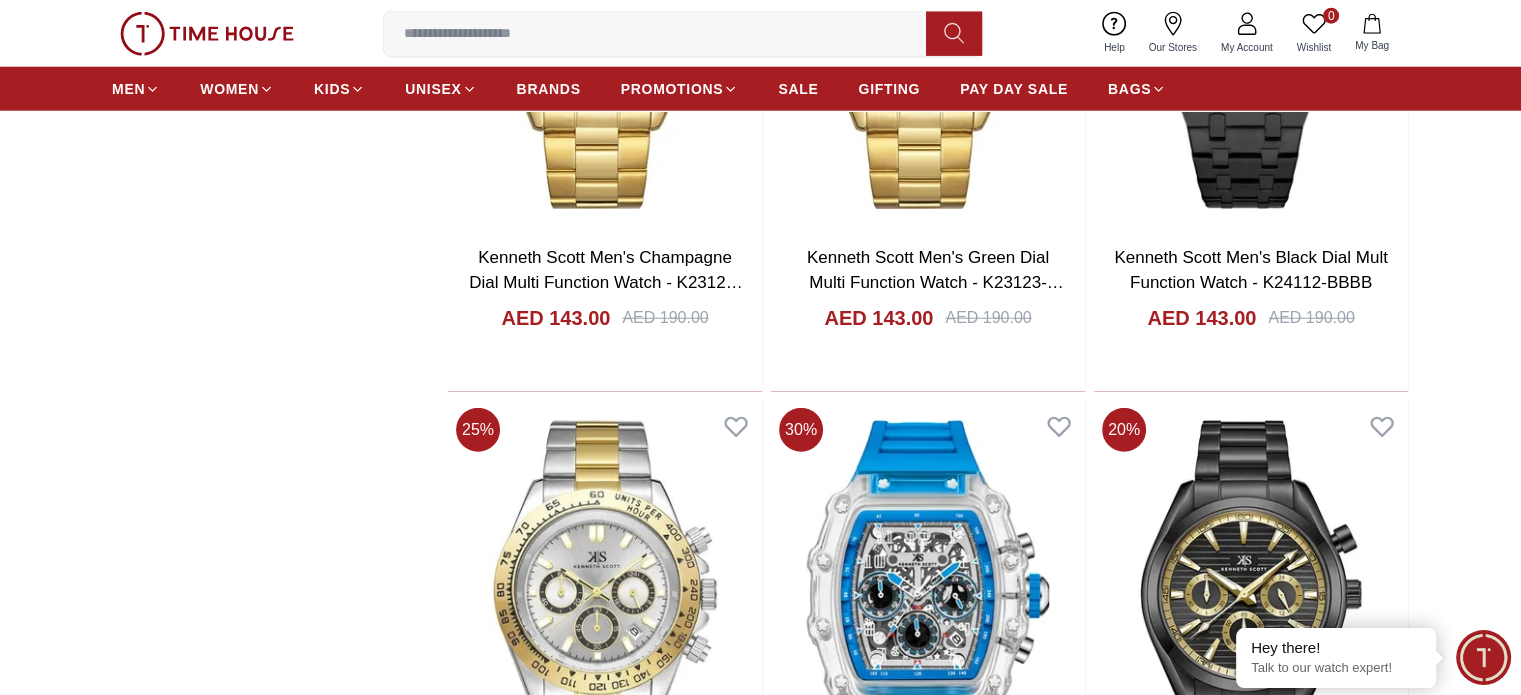 click on "SLAZENGER Men Multi Function Black Dial Watch -SL.9.2274.2.01" at bounding box center (1251, 3190) 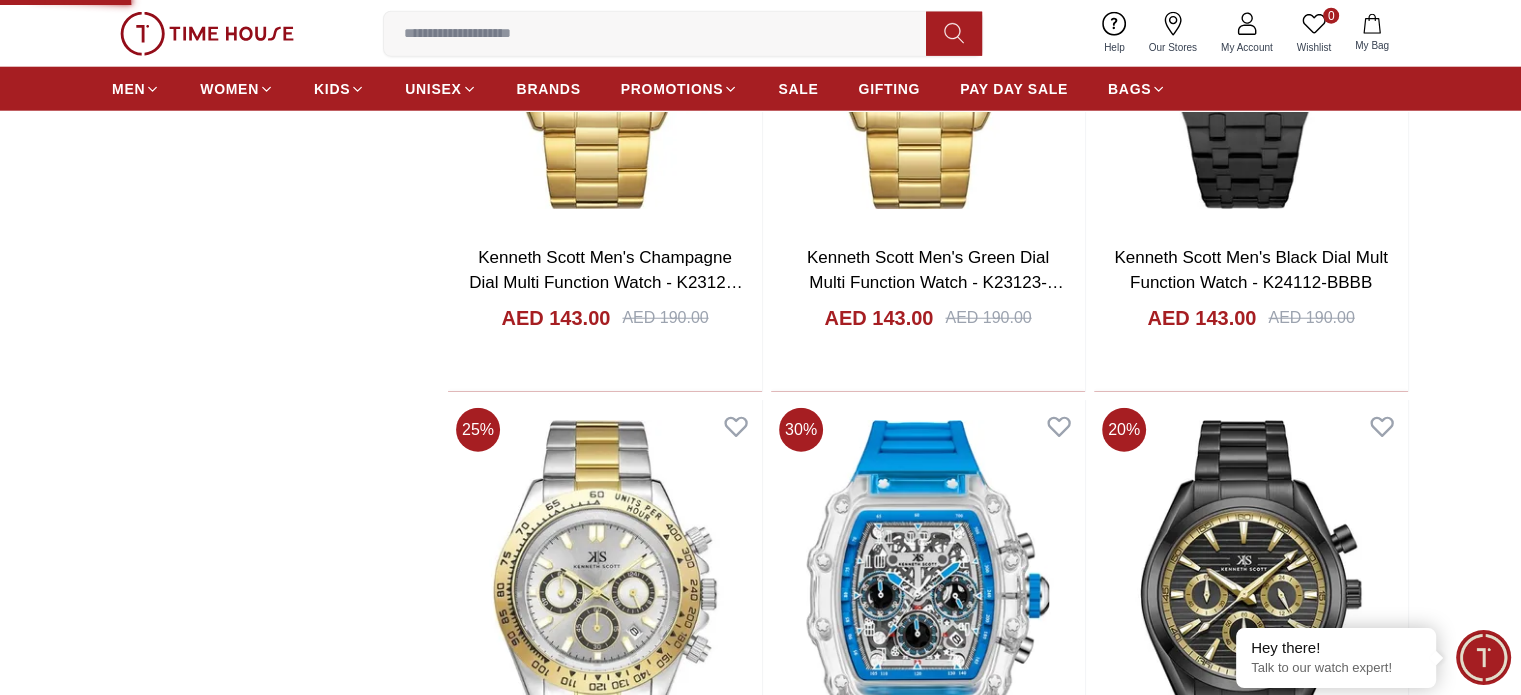 scroll, scrollTop: 0, scrollLeft: 0, axis: both 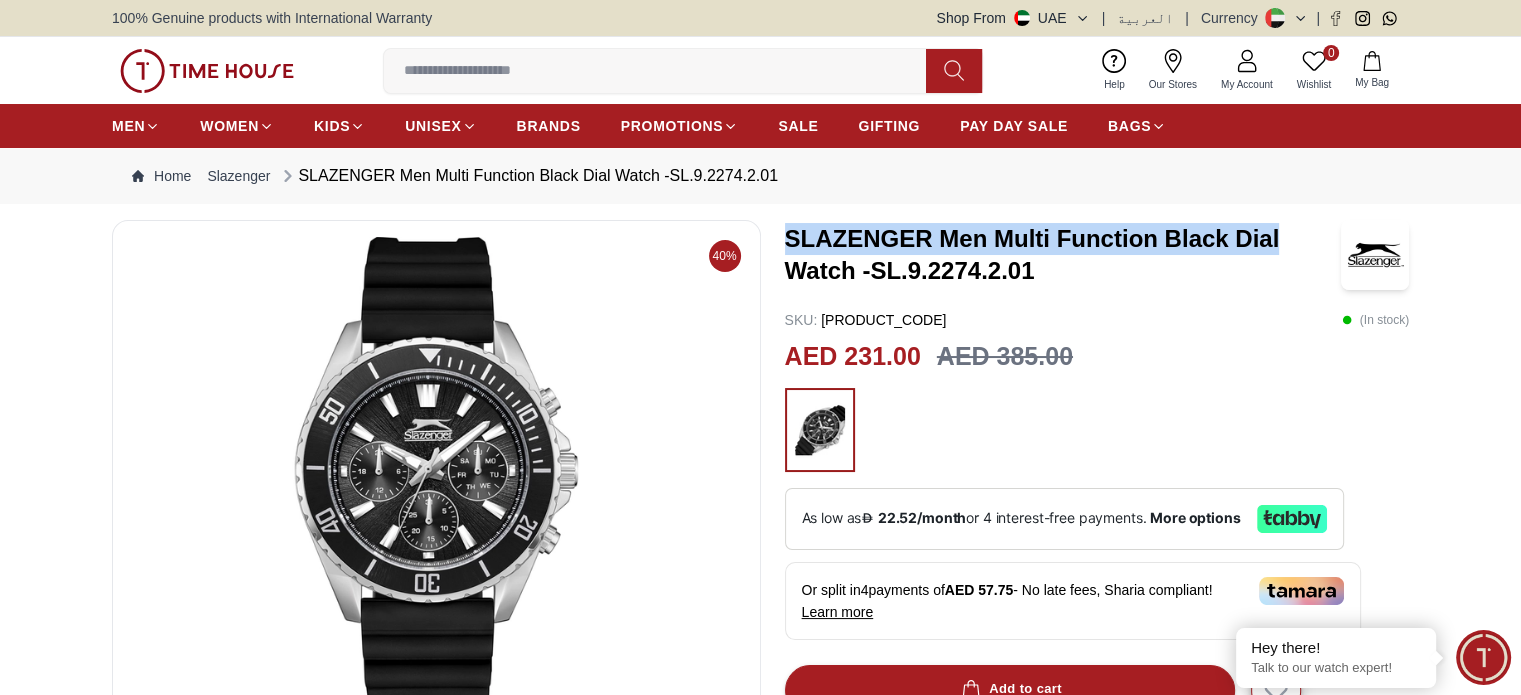 drag, startPoint x: 772, startPoint y: 238, endPoint x: 1283, endPoint y: 226, distance: 511.14087 